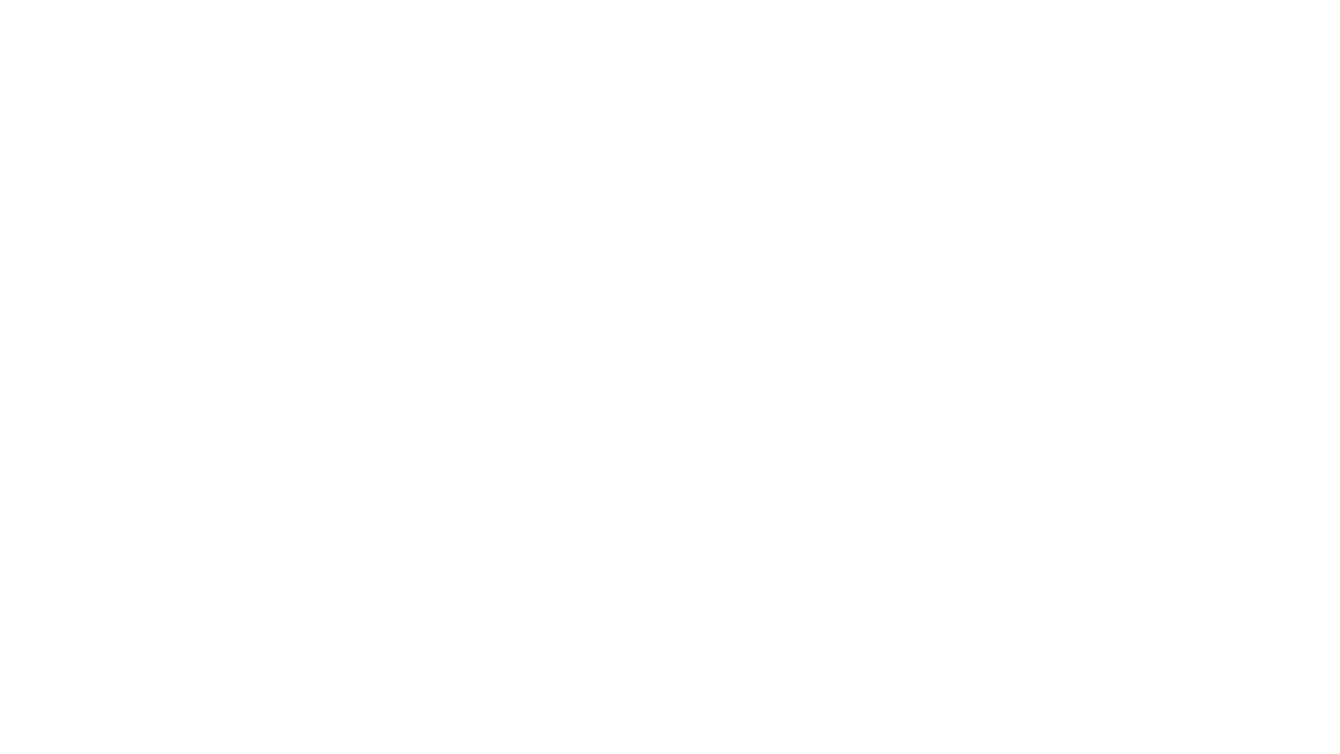 scroll, scrollTop: 0, scrollLeft: 0, axis: both 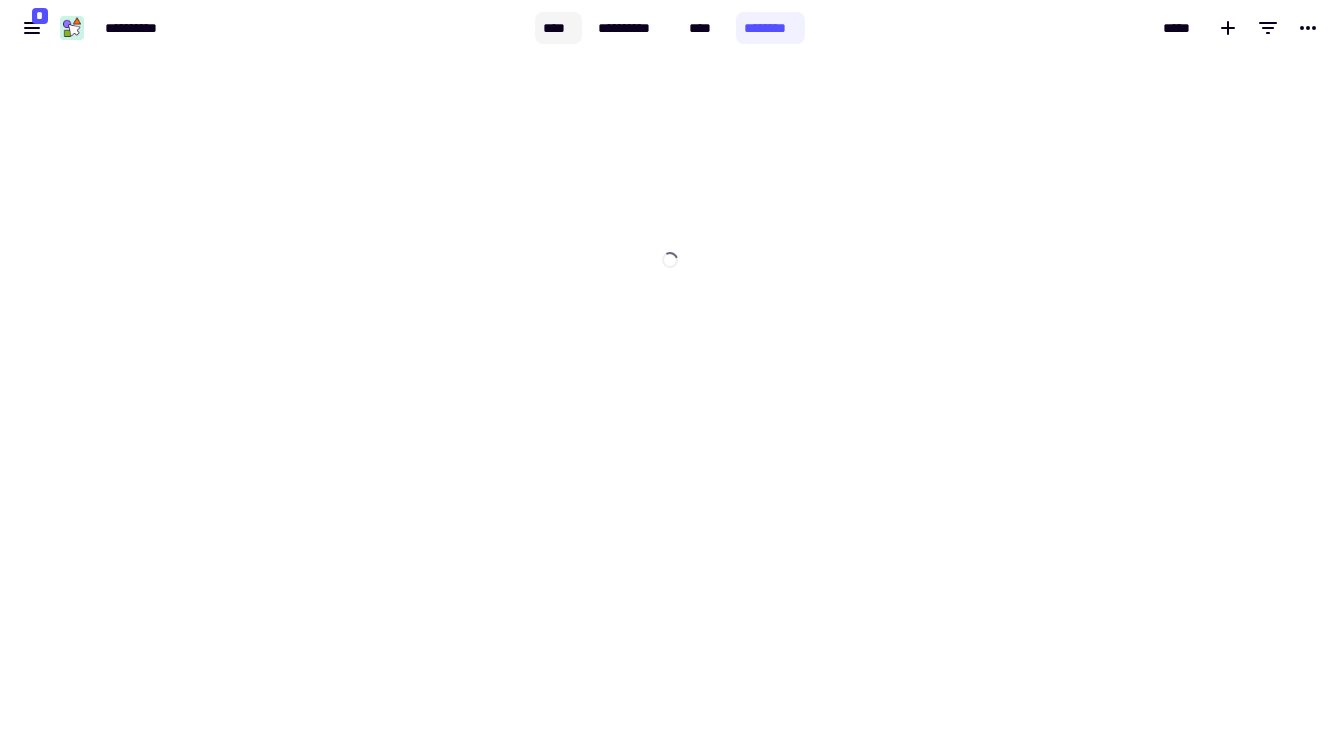 click on "****" 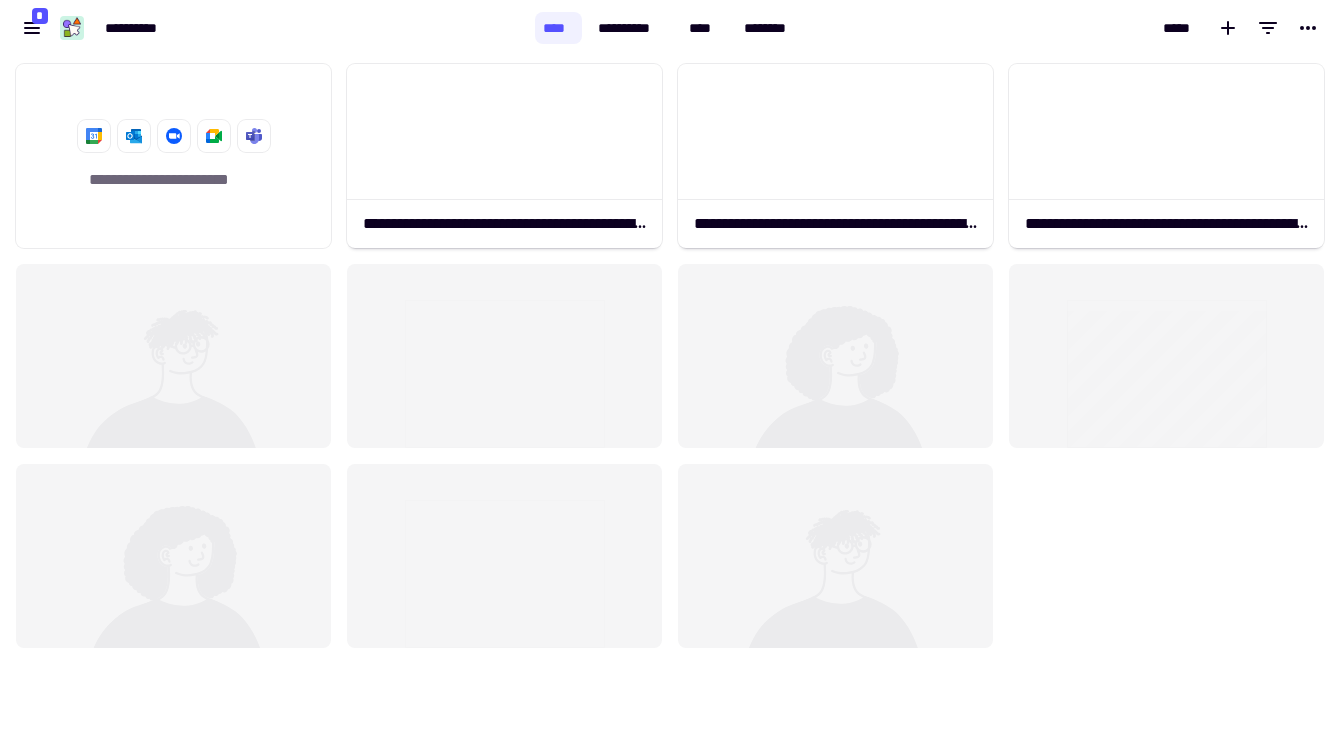 scroll, scrollTop: 698, scrollLeft: 1340, axis: both 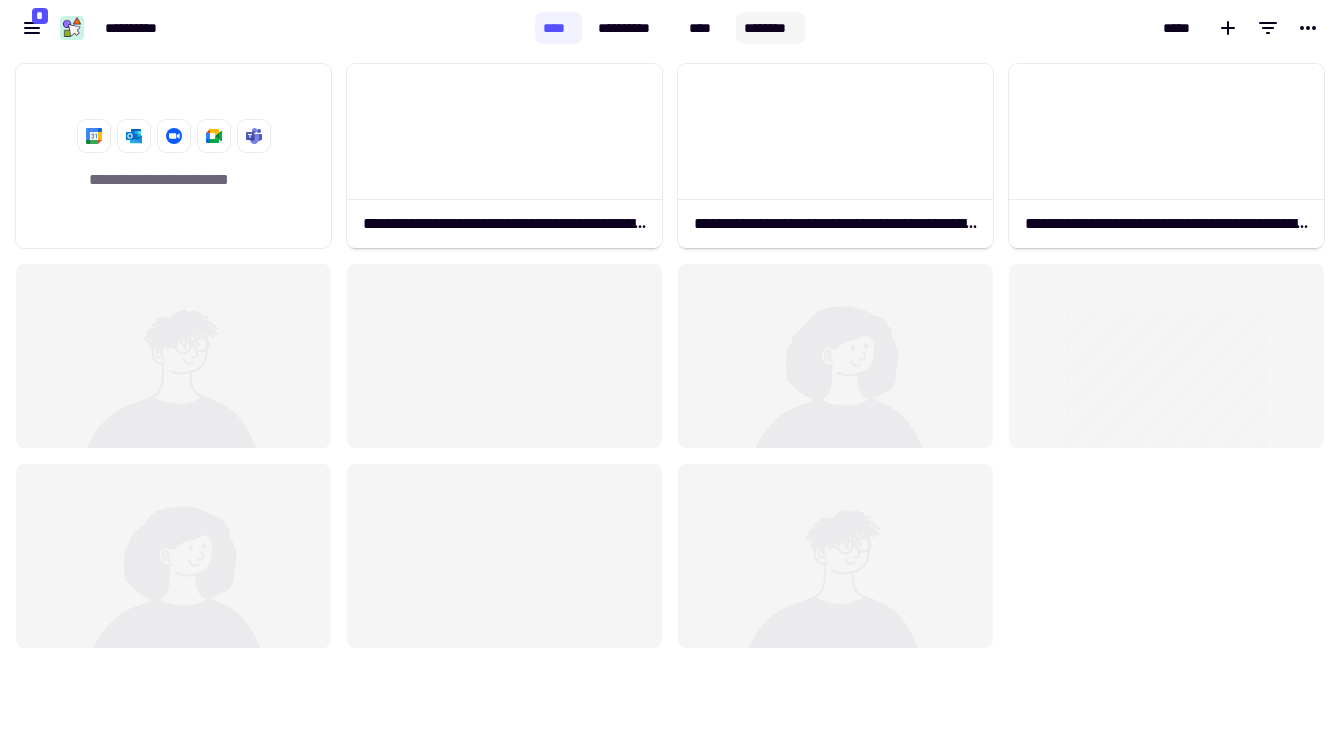 click on "********" 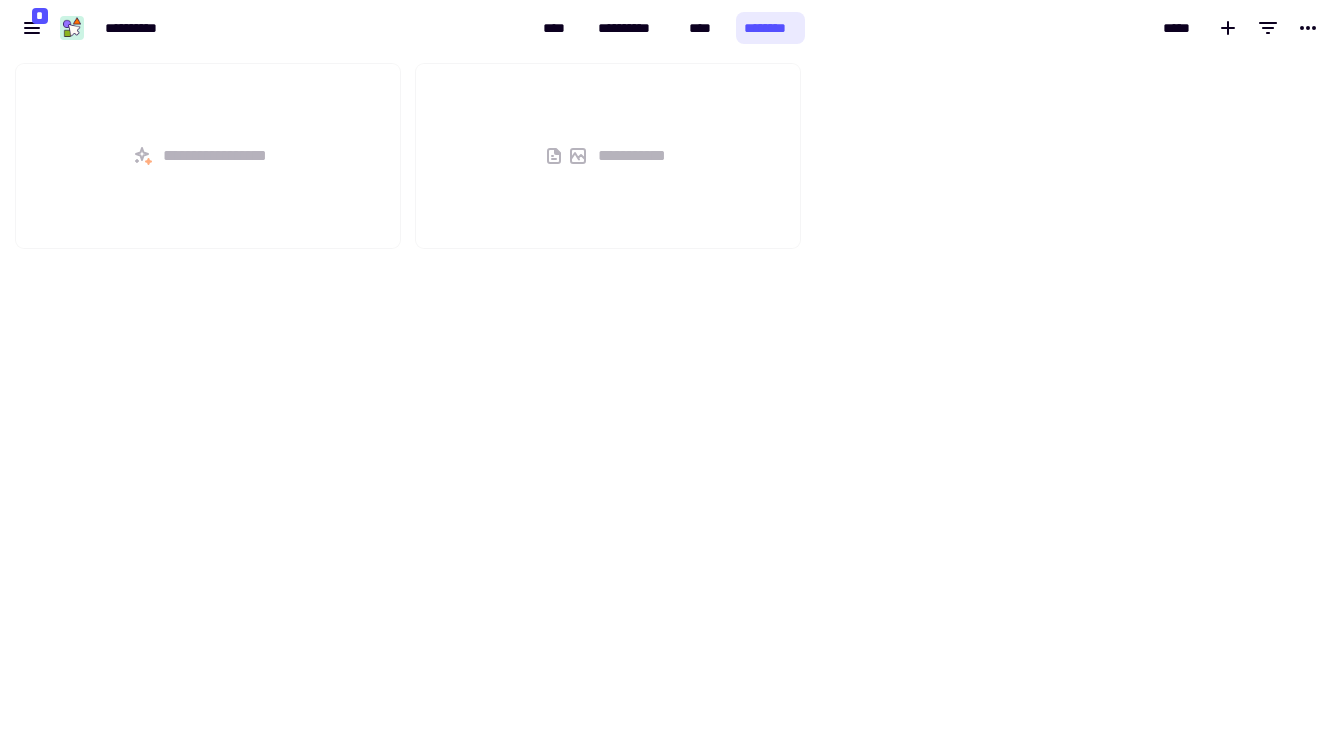 scroll, scrollTop: 1, scrollLeft: 1, axis: both 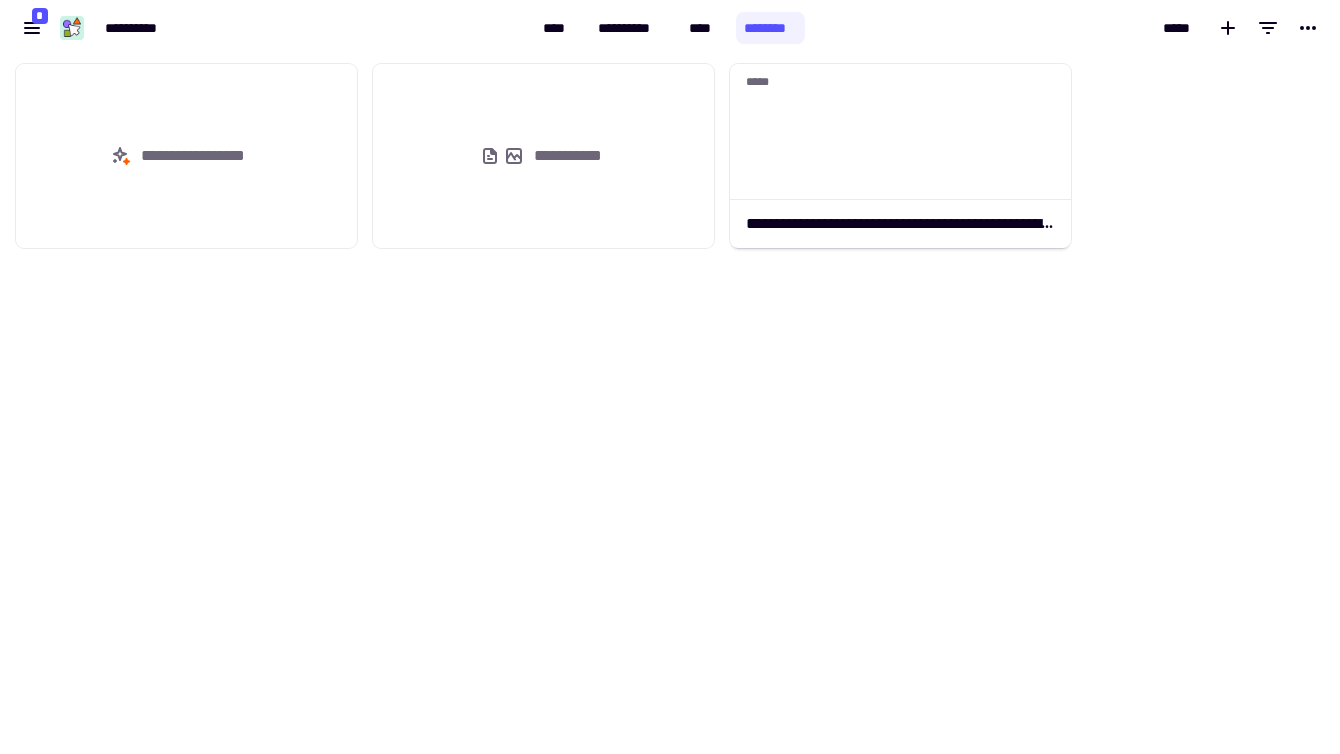 click on "**********" 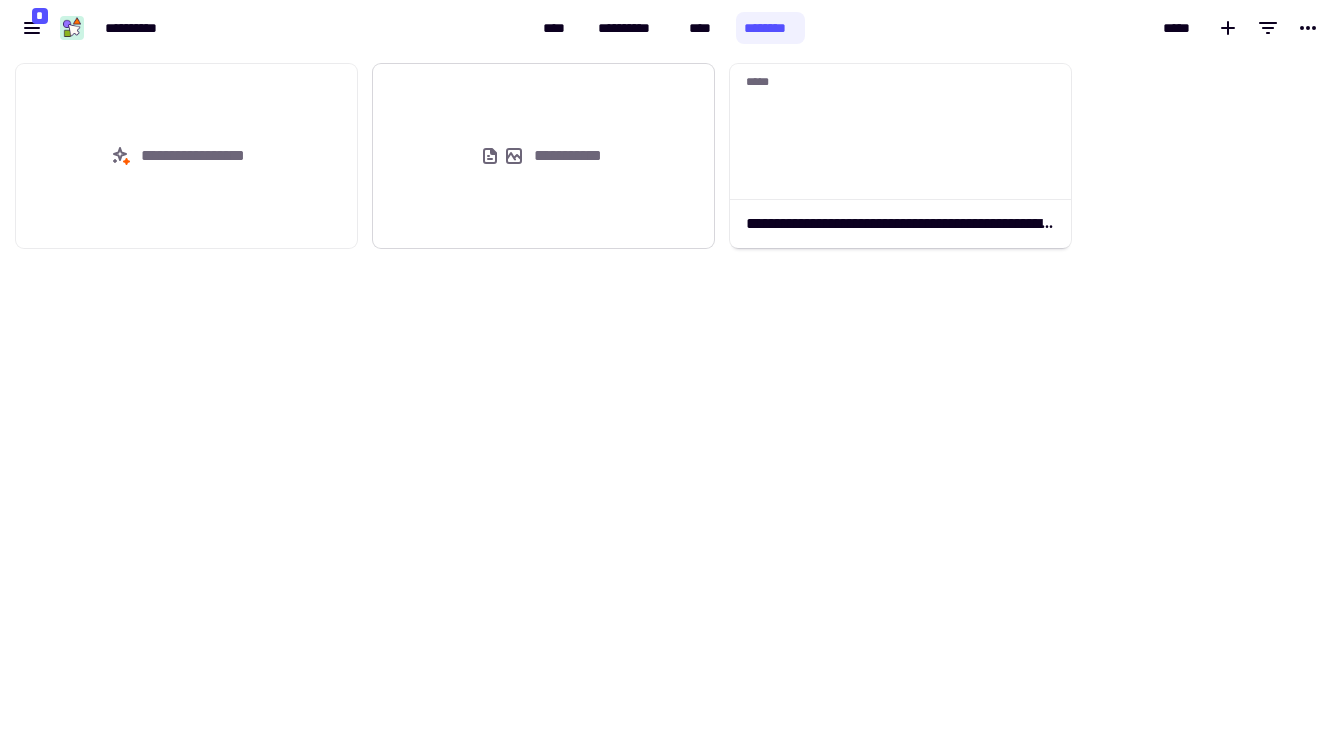 click on "**********" 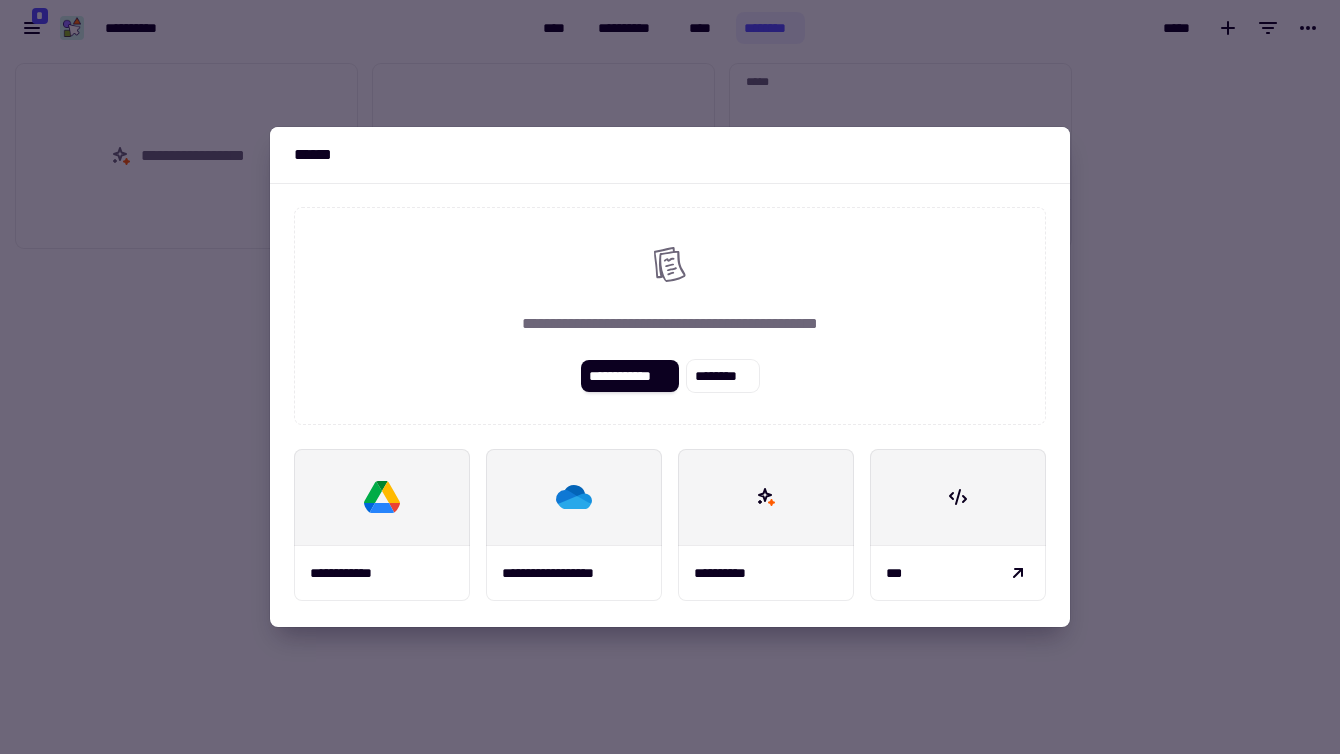 click at bounding box center (670, 377) 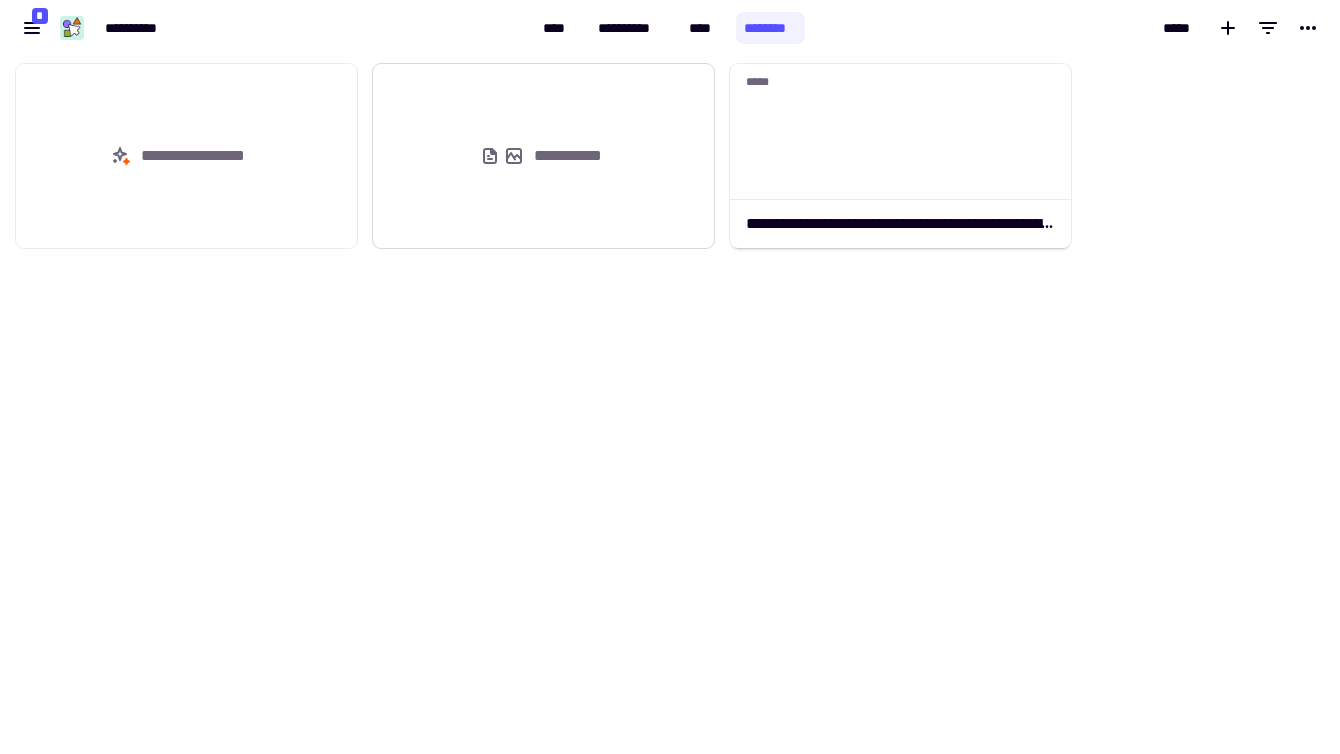 click on "**********" 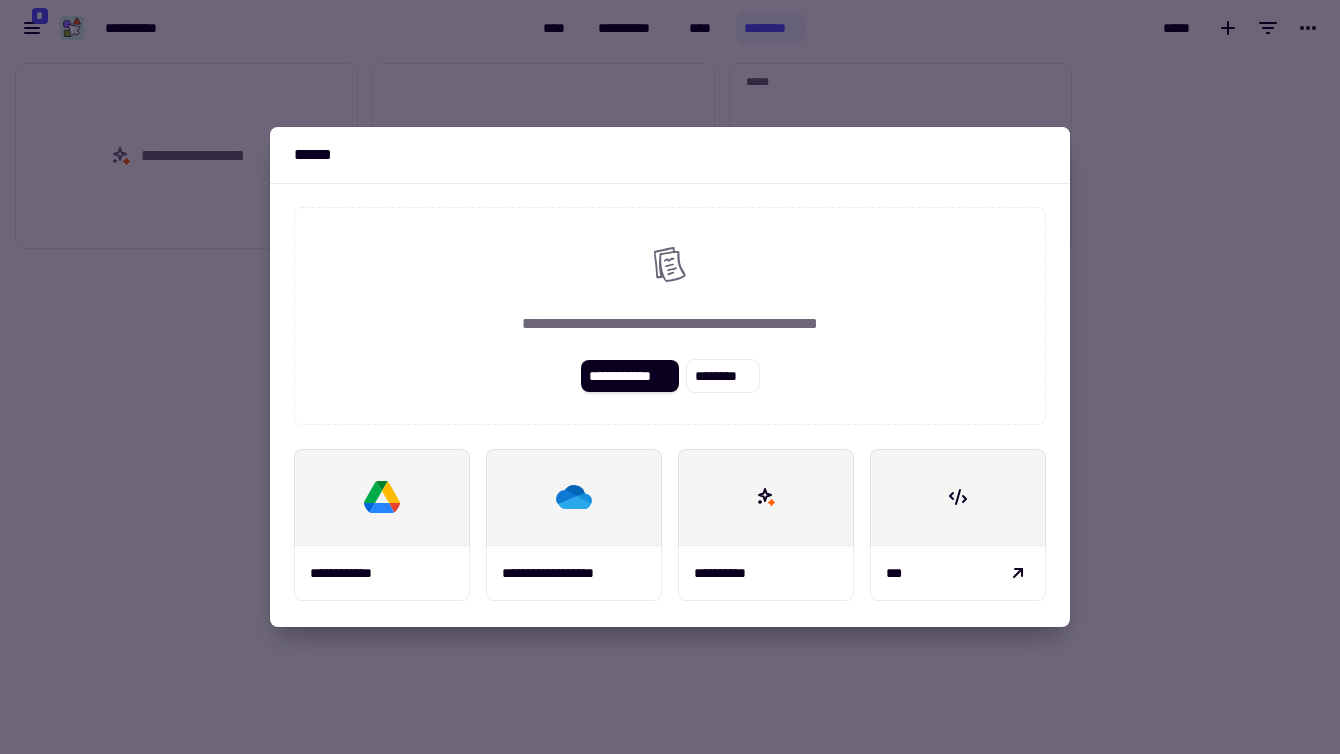 click on "**********" at bounding box center [670, 316] 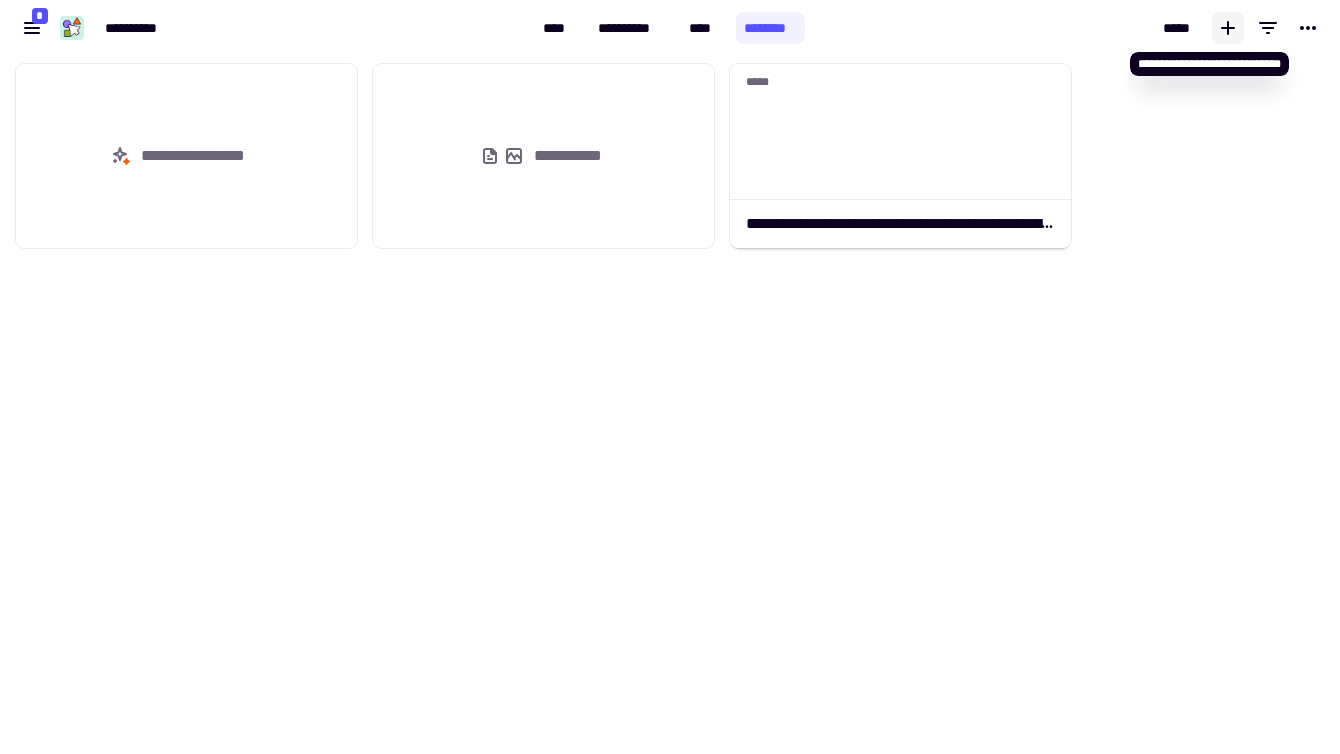 click 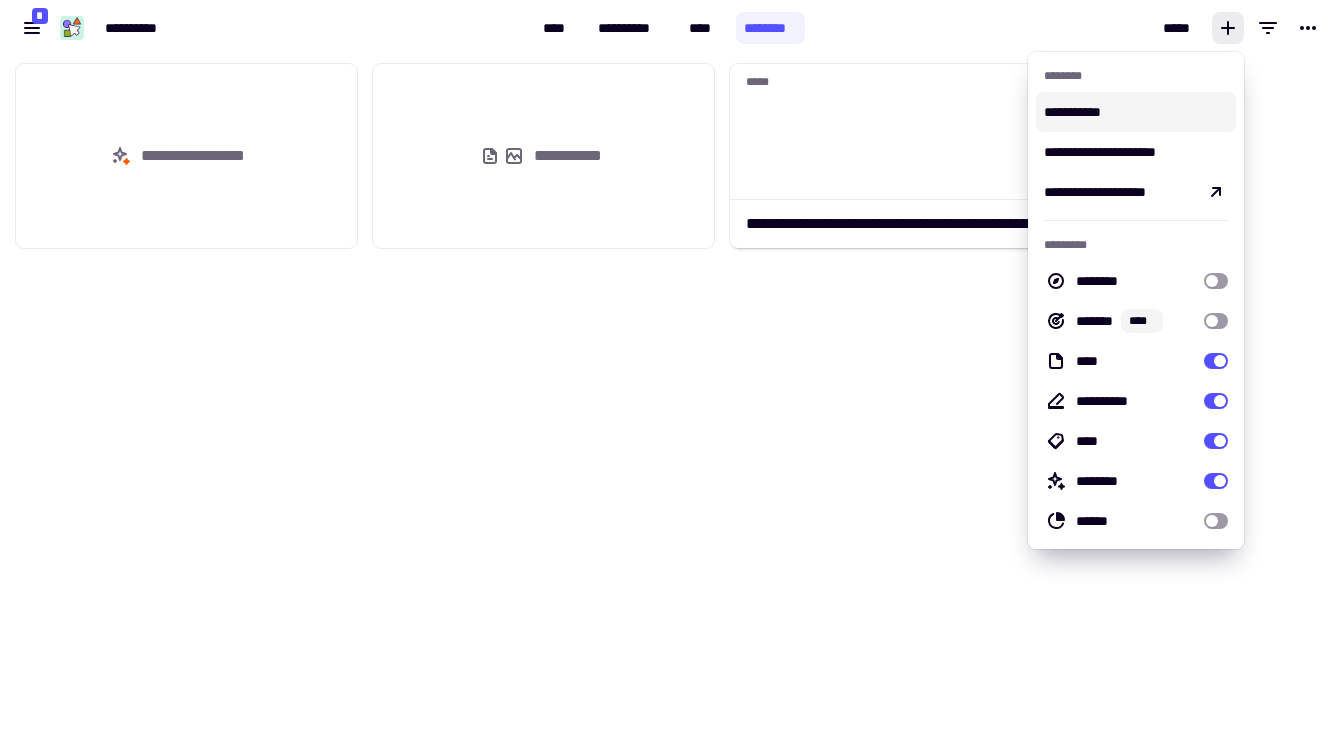 click on "**********" at bounding box center [1136, 112] 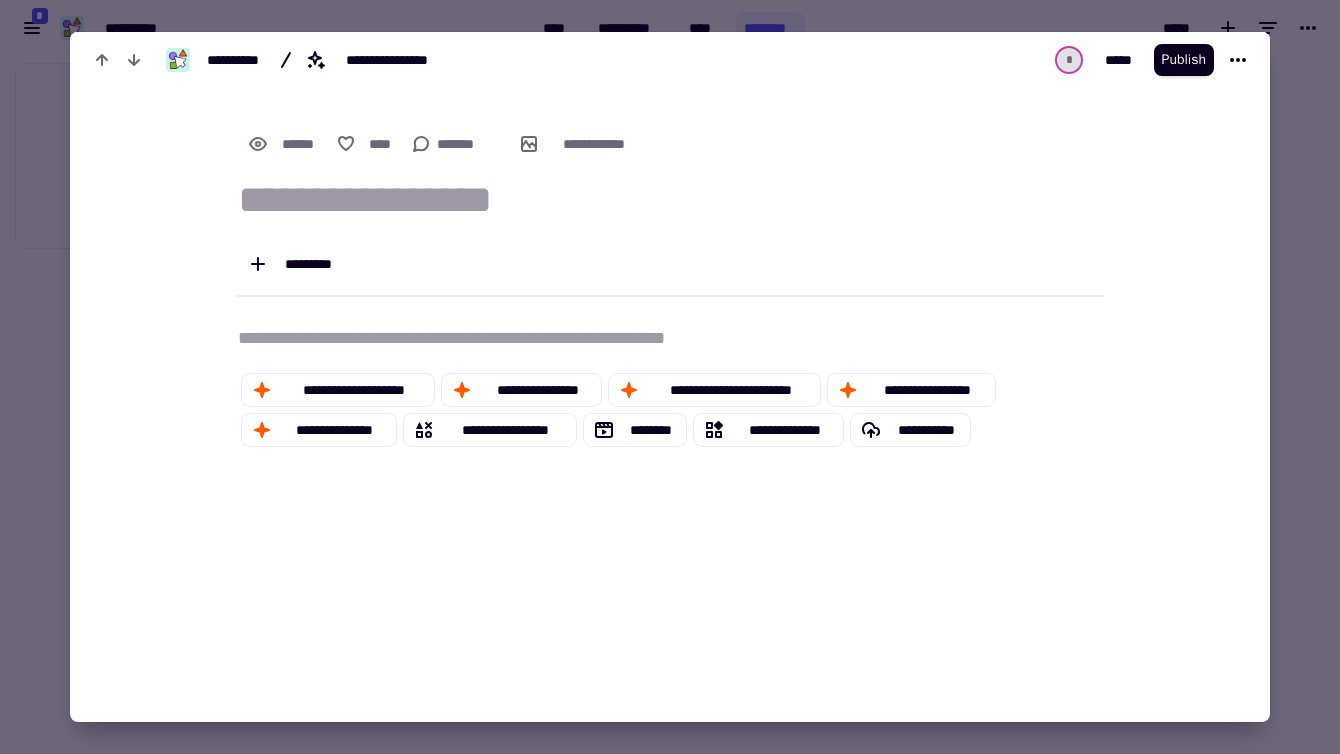 click on "**********" at bounding box center [670, 338] 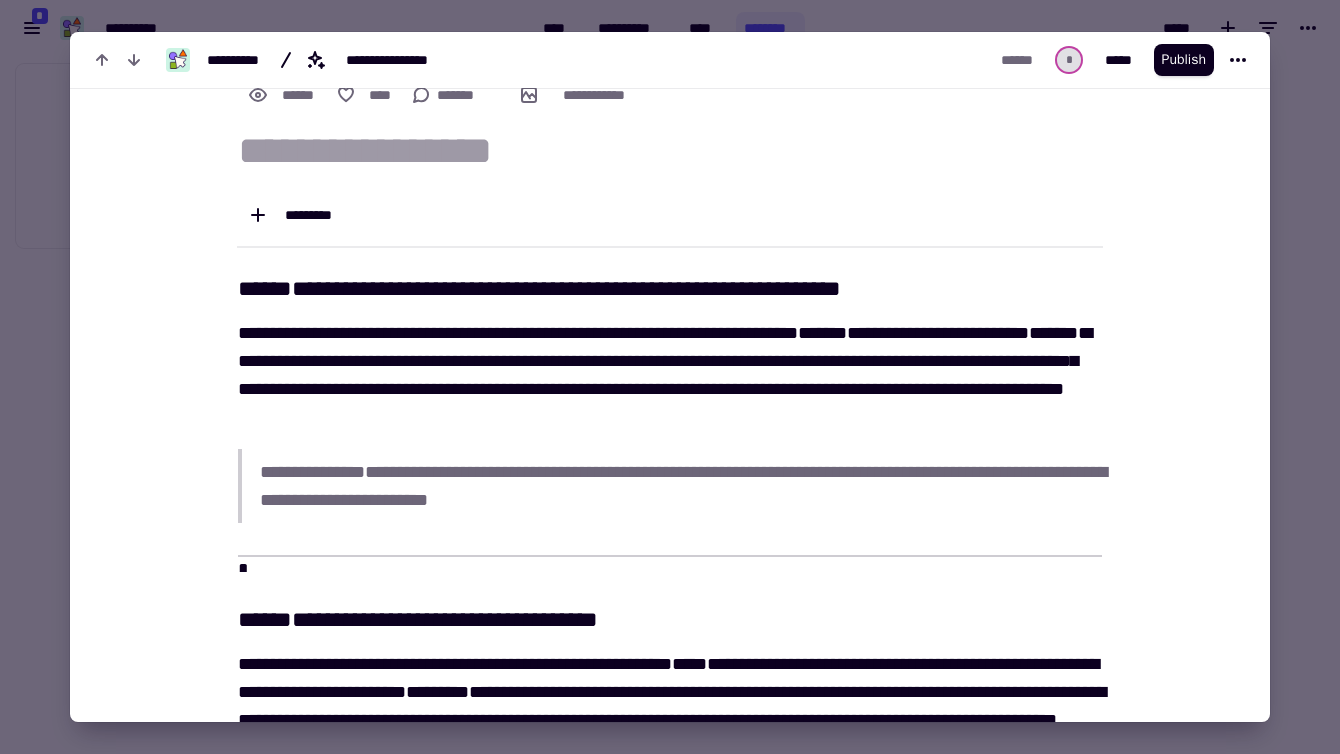 scroll, scrollTop: 0, scrollLeft: 0, axis: both 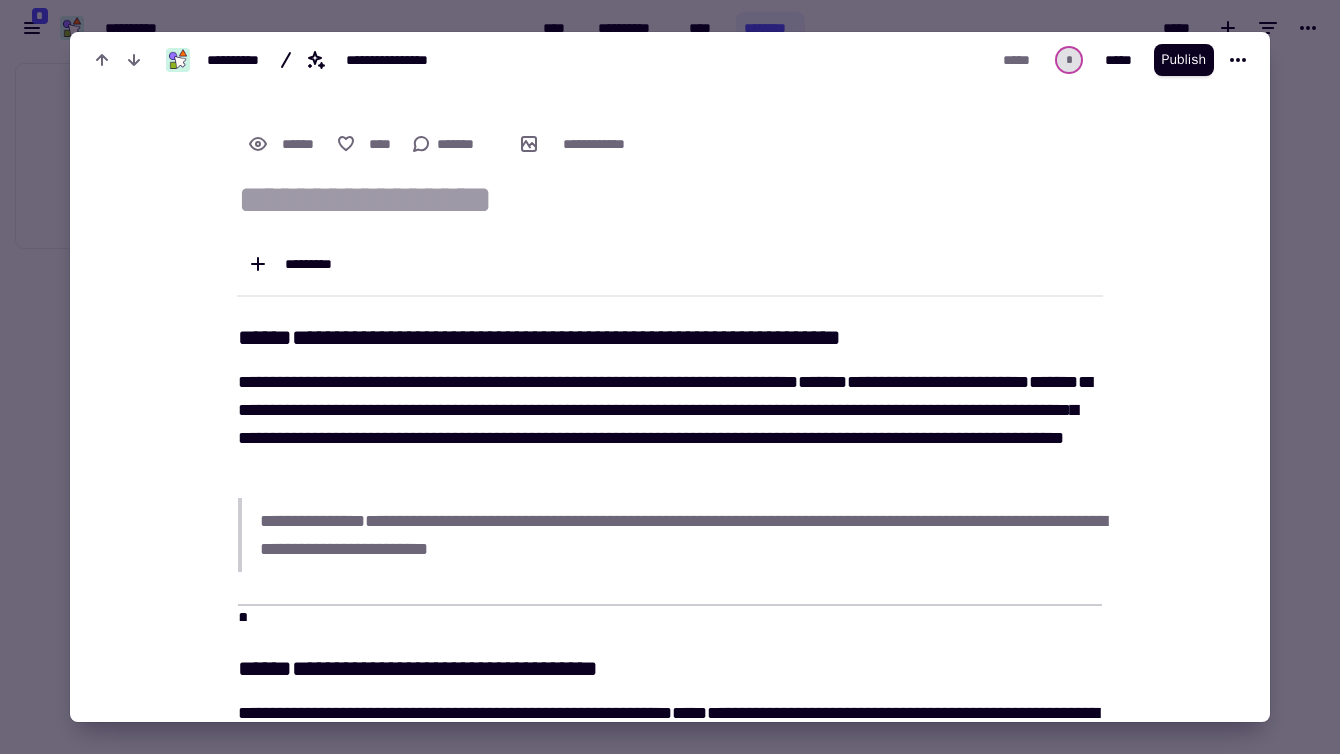 click at bounding box center [670, 200] 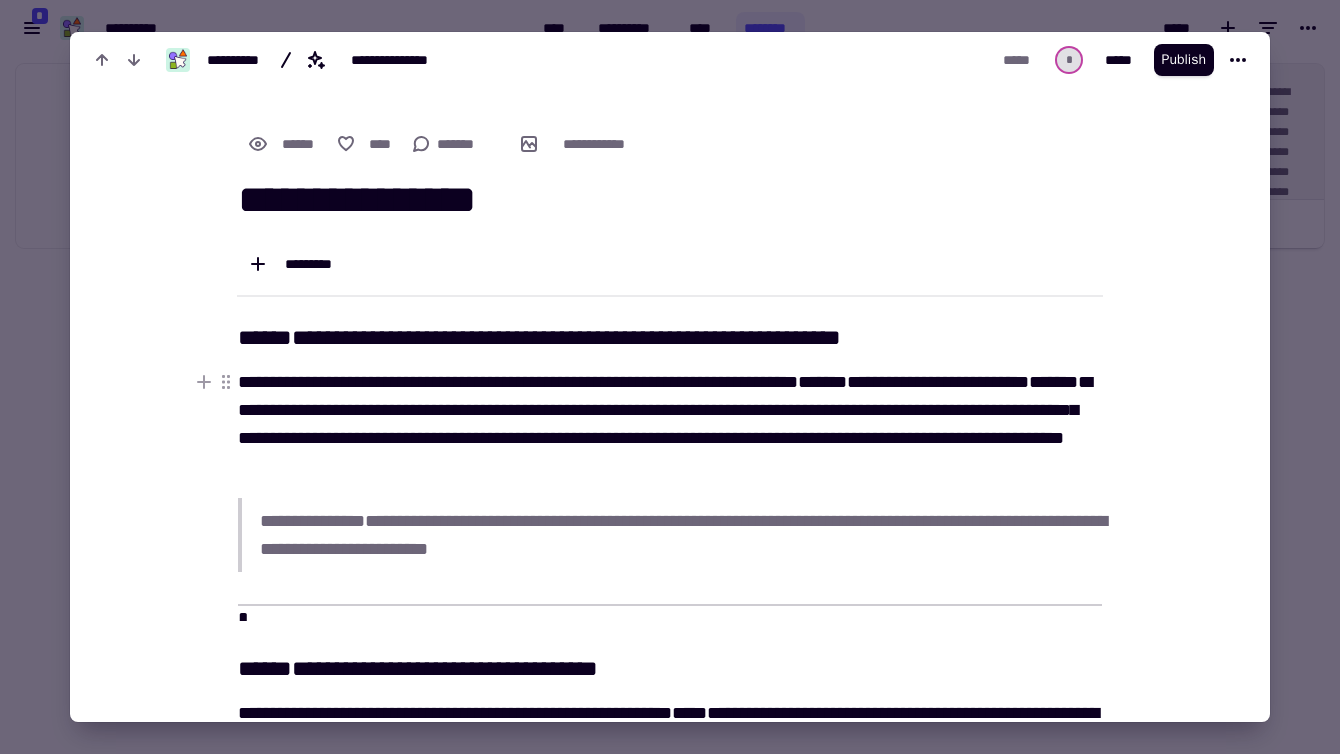 click on "**********" at bounding box center (670, 424) 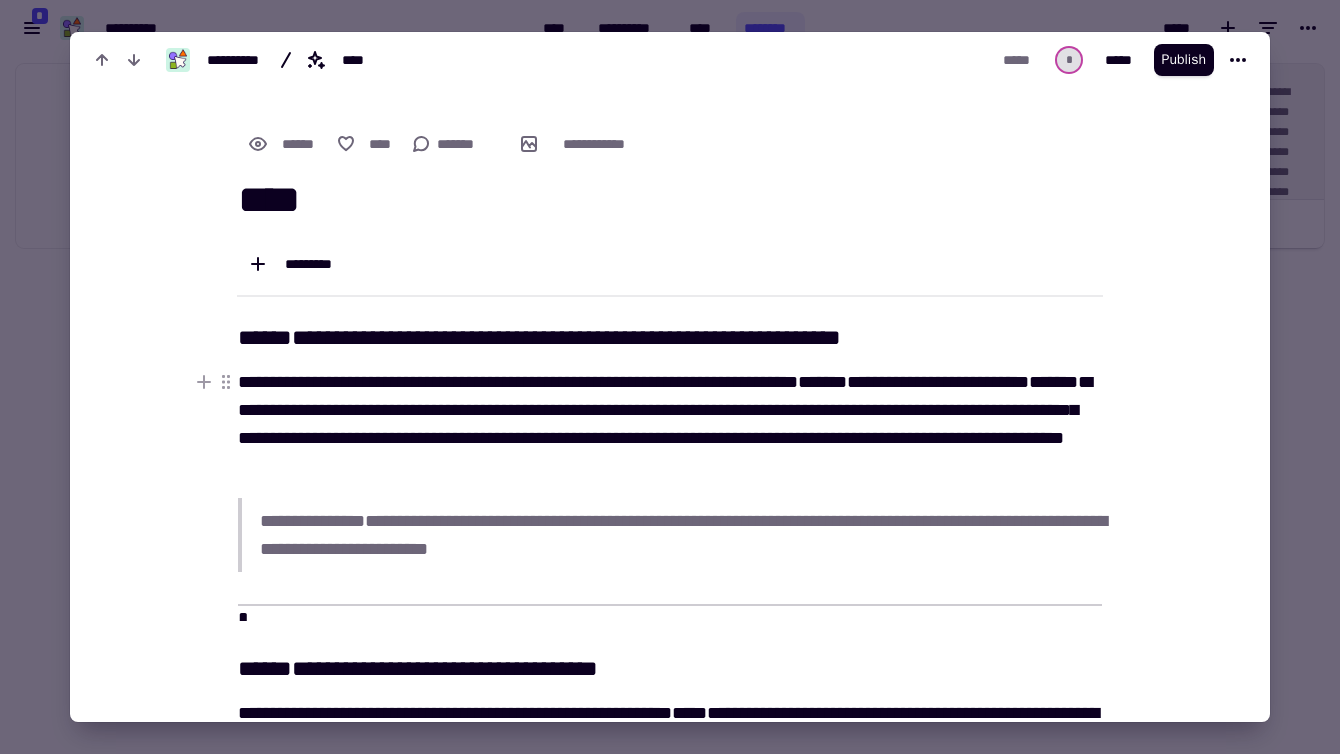 type on "**********" 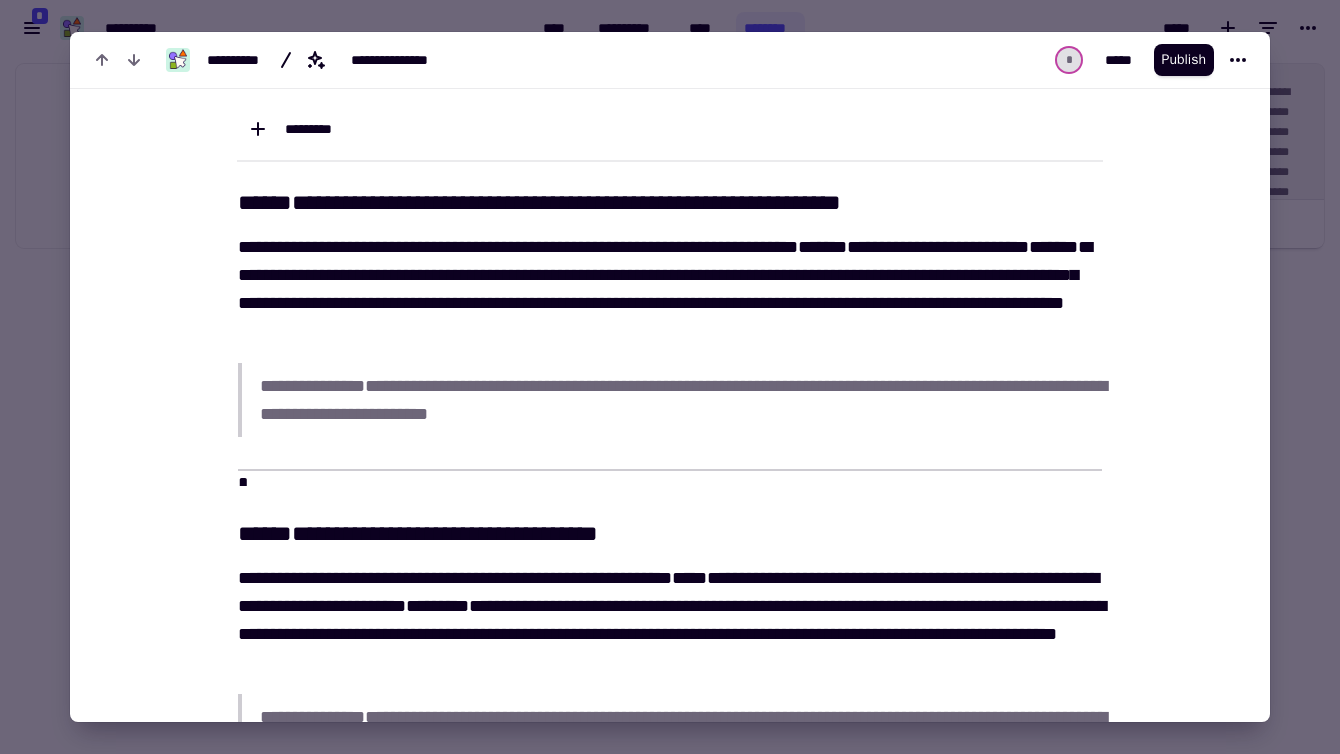 scroll, scrollTop: 137, scrollLeft: 0, axis: vertical 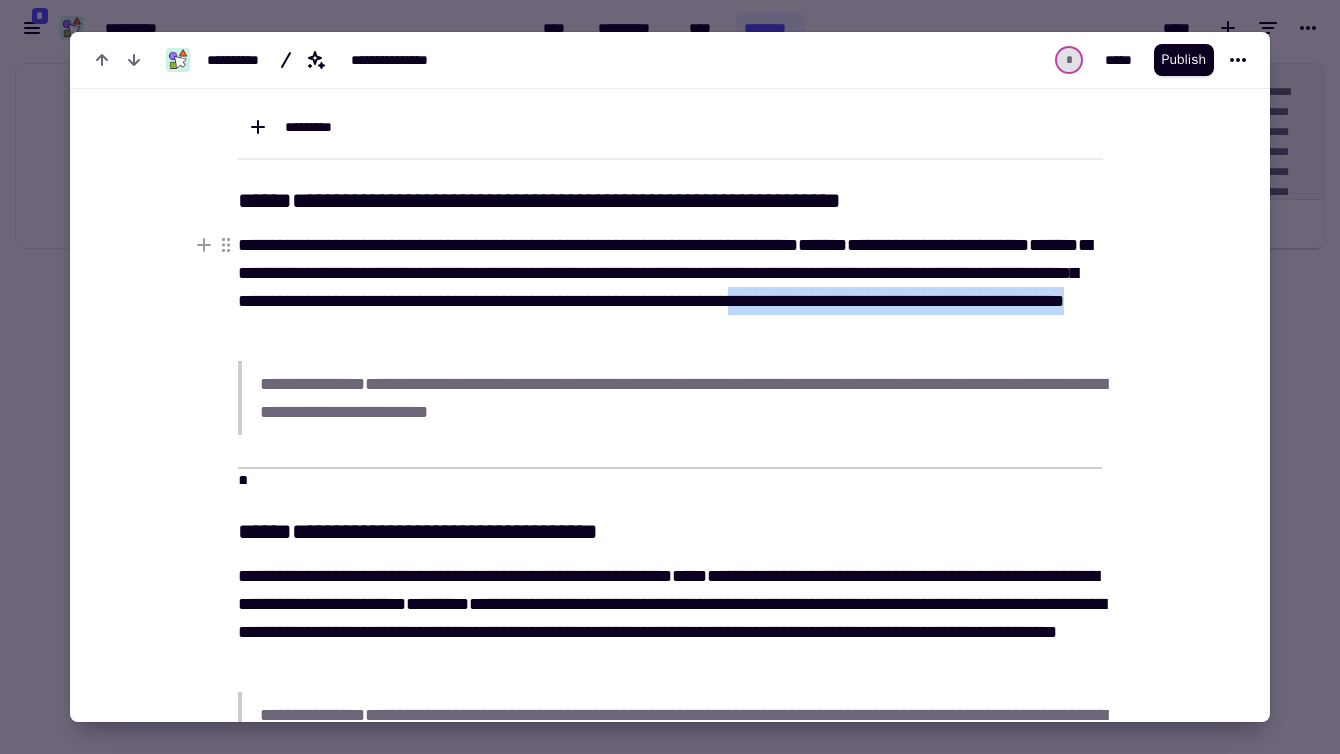 drag, startPoint x: 922, startPoint y: 299, endPoint x: 952, endPoint y: 329, distance: 42.426407 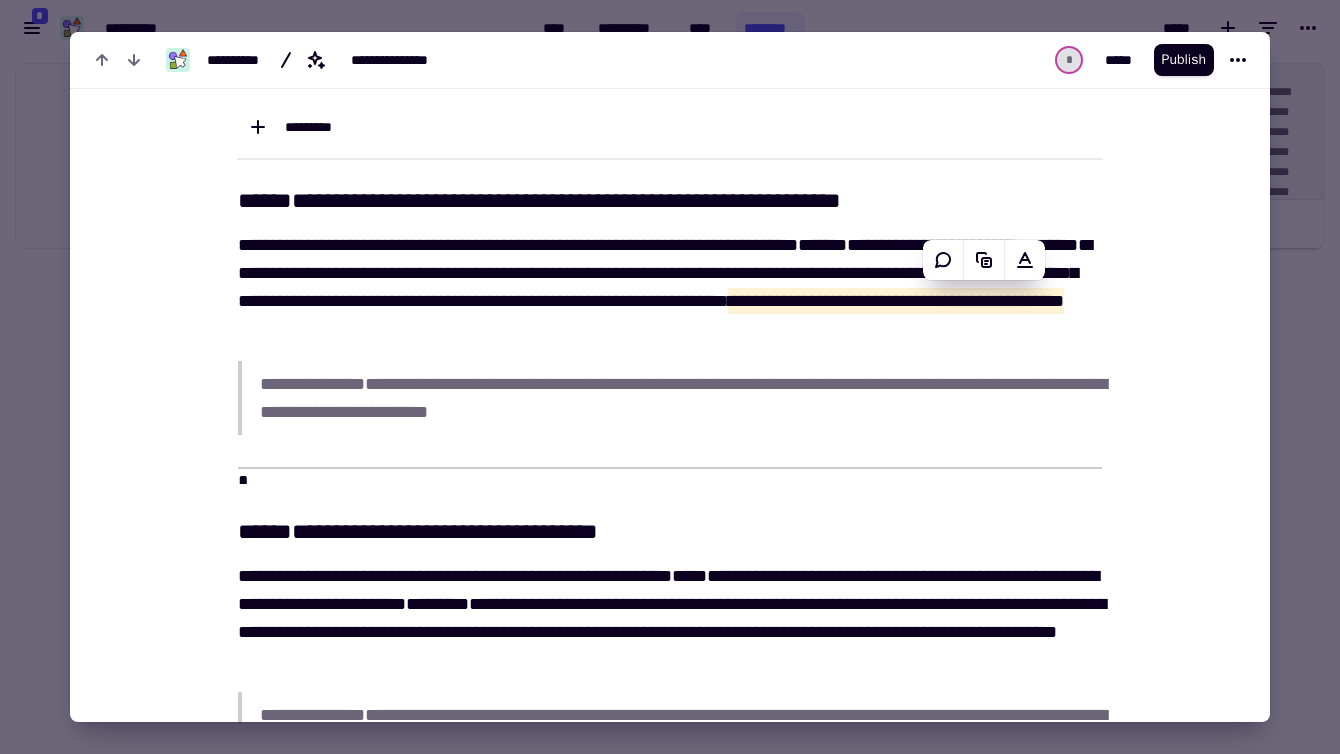 click on "**********" at bounding box center (658, 1093) 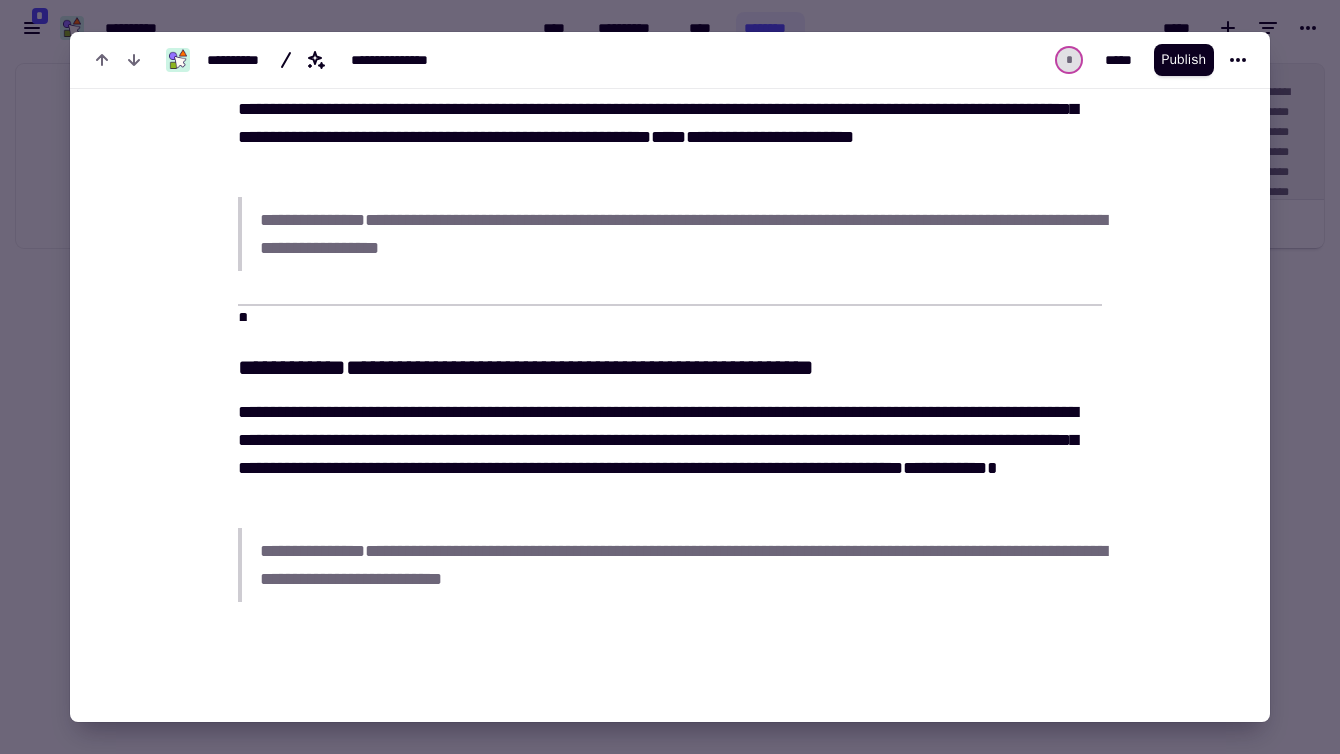 scroll, scrollTop: 1303, scrollLeft: 0, axis: vertical 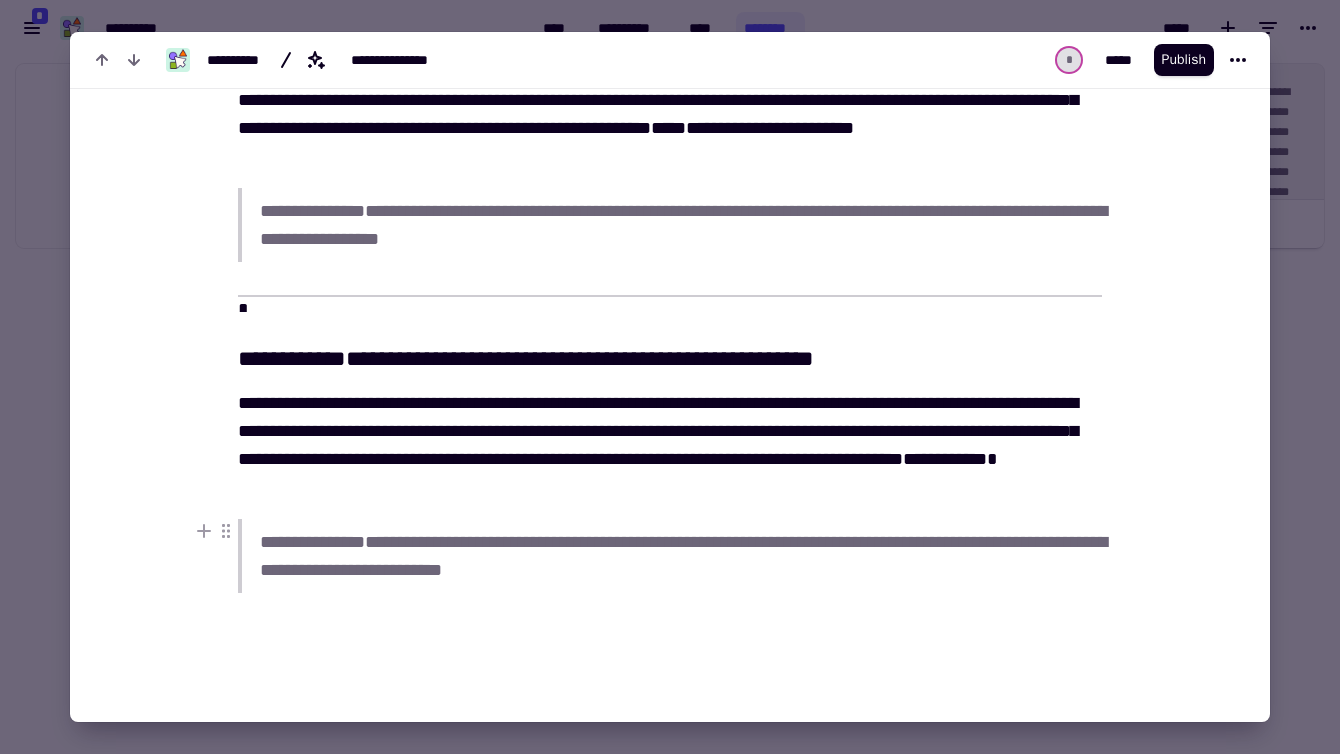click on "**********" at bounding box center (681, 556) 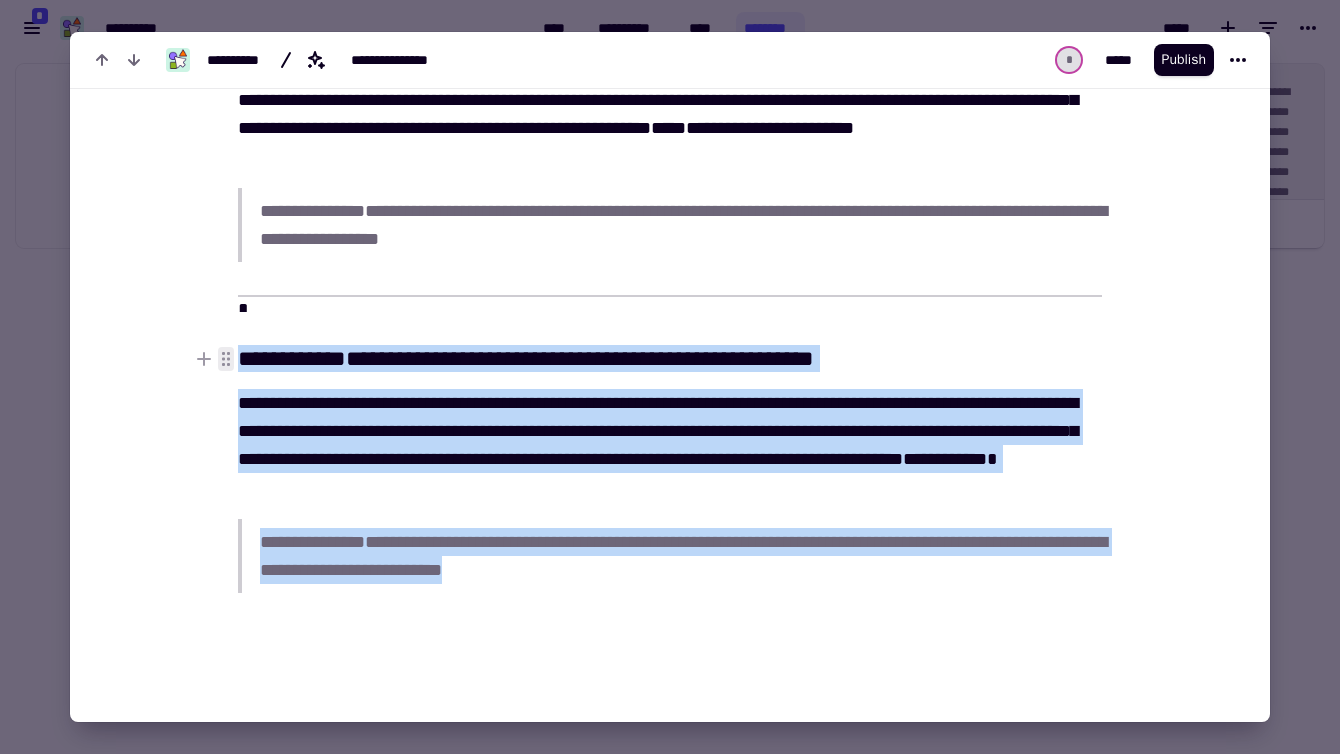 drag, startPoint x: 716, startPoint y: 573, endPoint x: 234, endPoint y: 345, distance: 533.2054 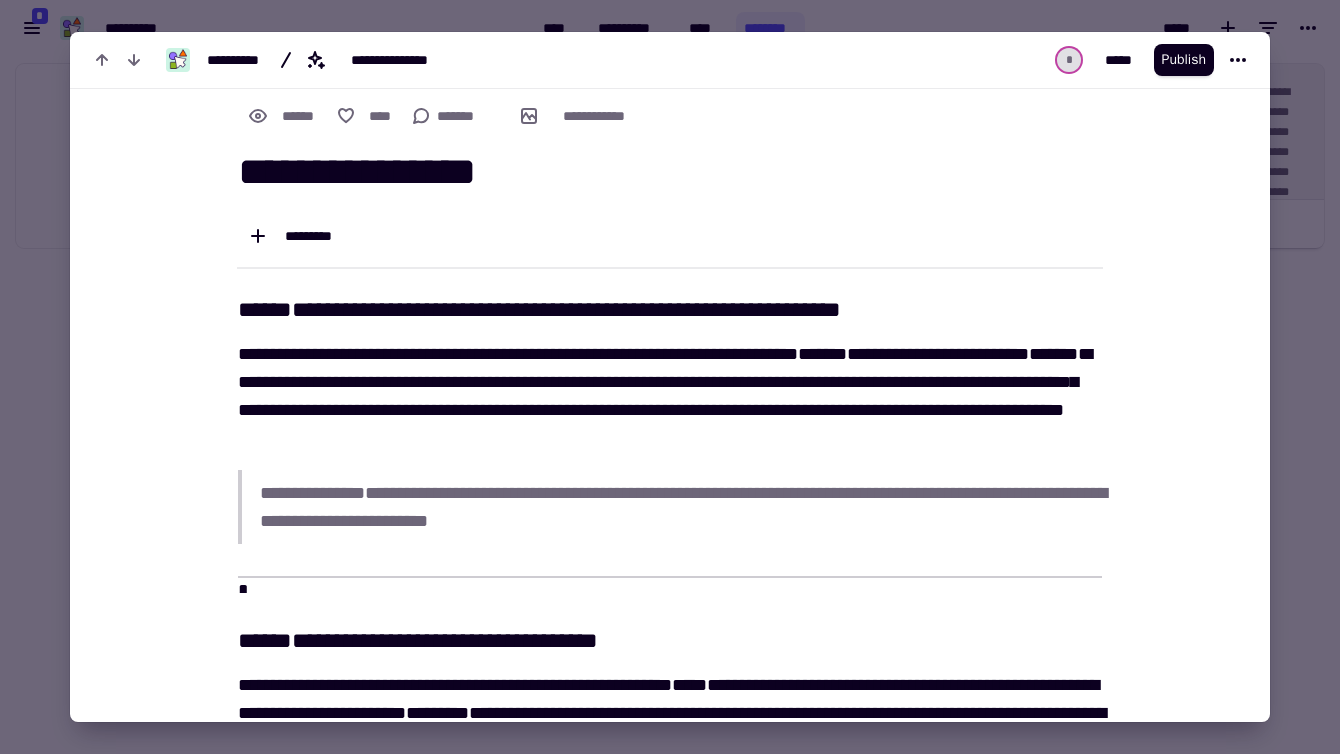 scroll, scrollTop: 38, scrollLeft: 0, axis: vertical 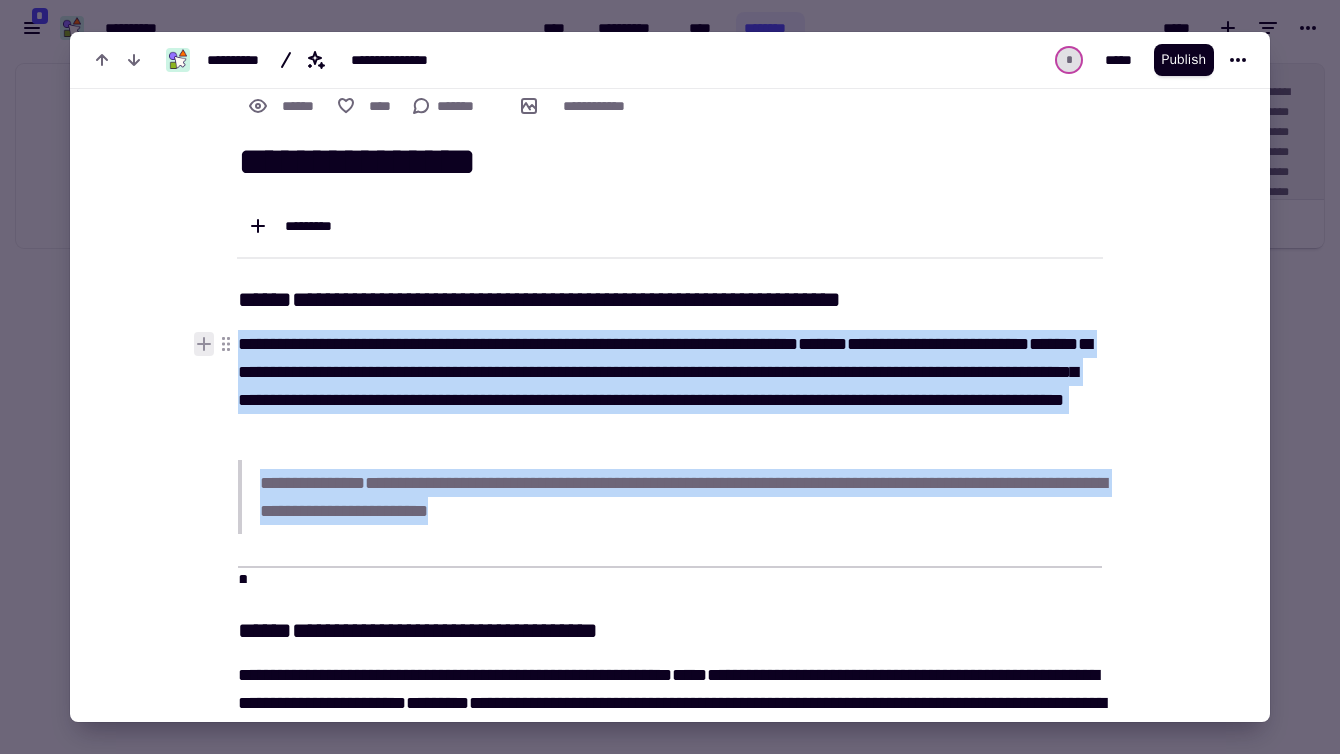 drag, startPoint x: 640, startPoint y: 514, endPoint x: 205, endPoint y: 340, distance: 468.50934 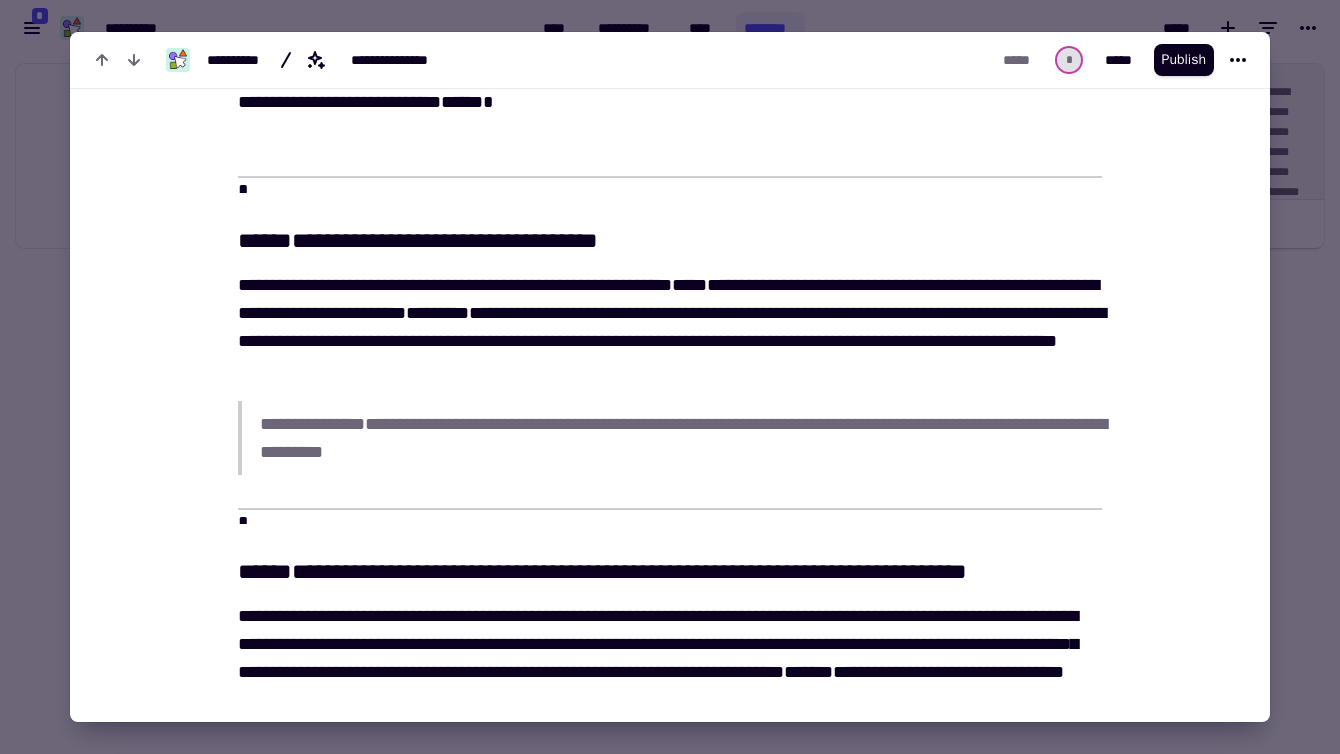 scroll, scrollTop: 391, scrollLeft: 0, axis: vertical 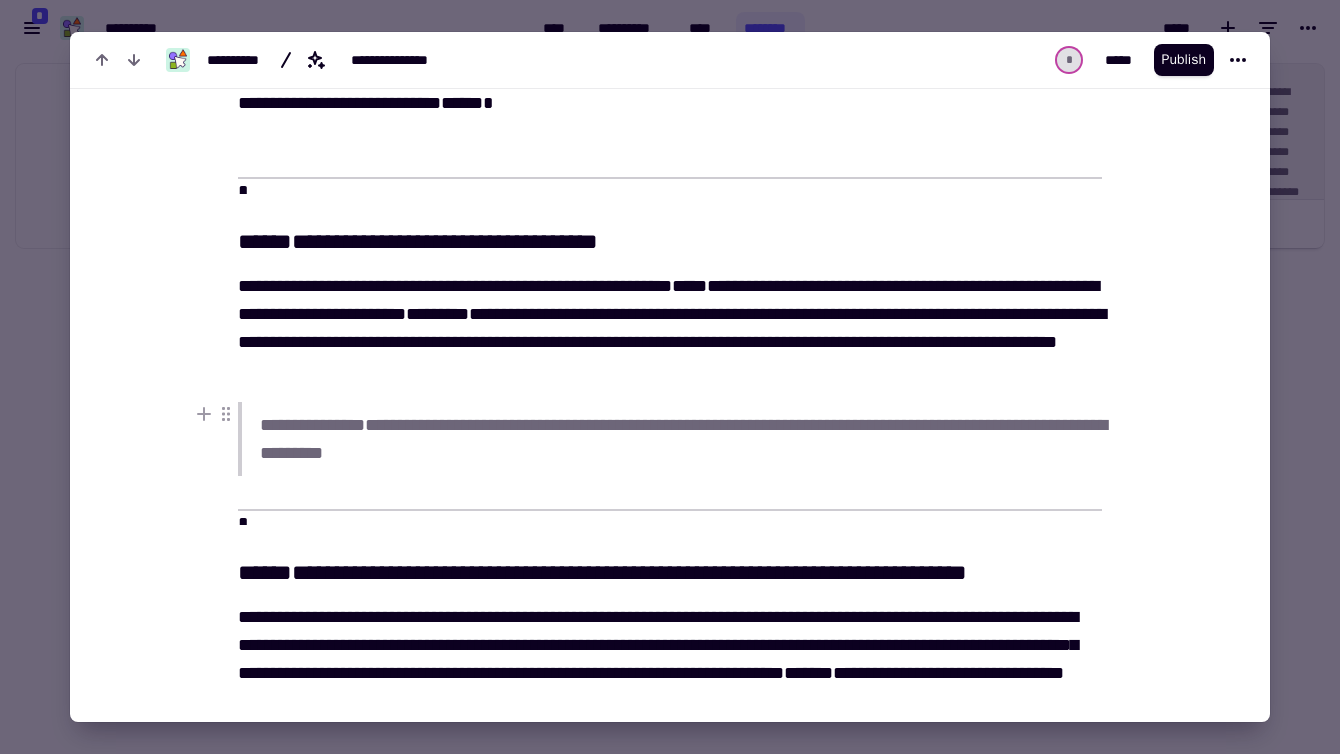 click on "**********" at bounding box center [681, 439] 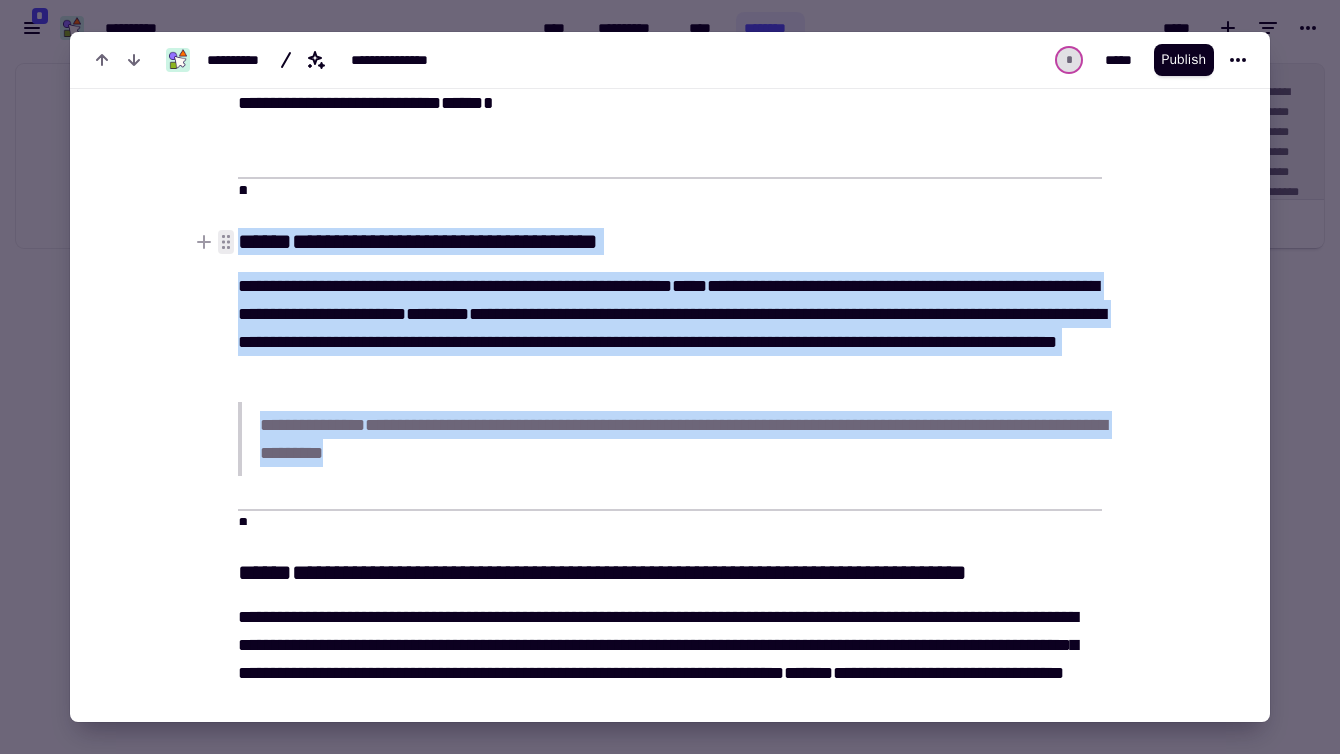 drag, startPoint x: 485, startPoint y: 447, endPoint x: 213, endPoint y: 246, distance: 338.20853 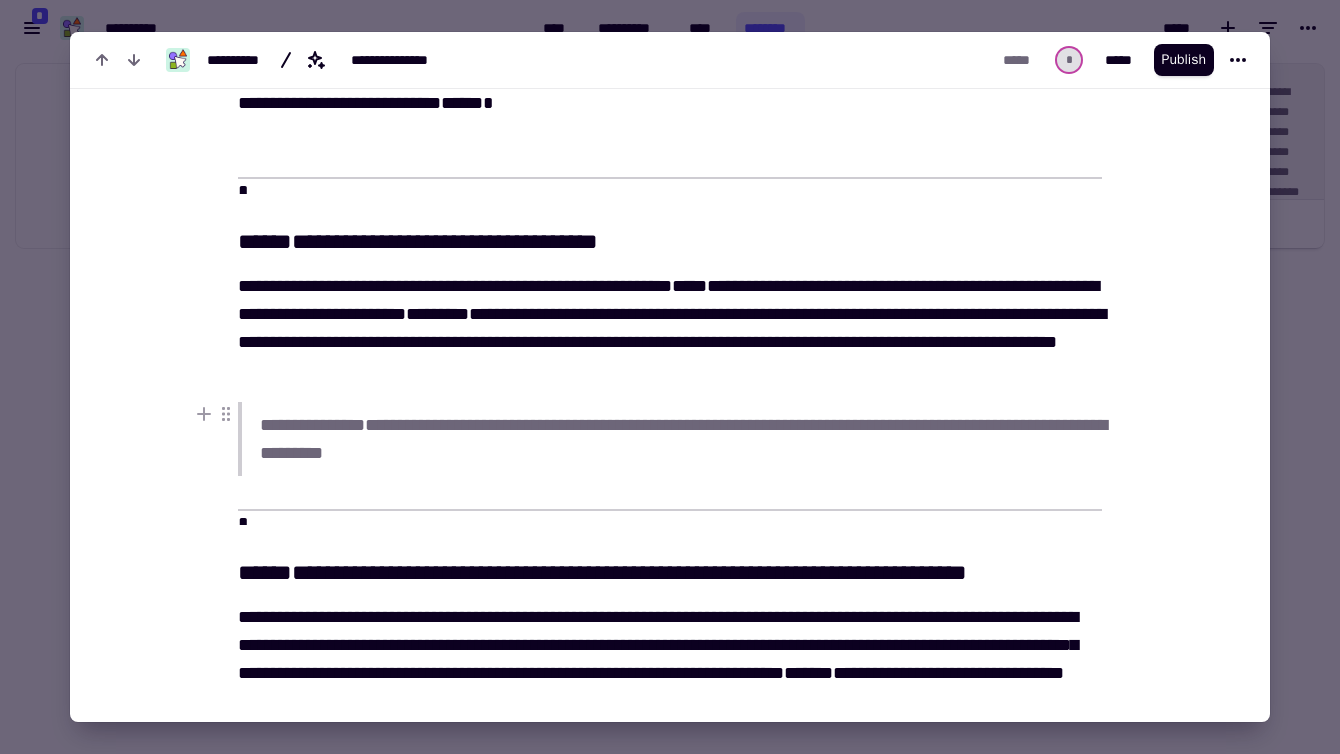 click on "**********" at bounding box center [681, 439] 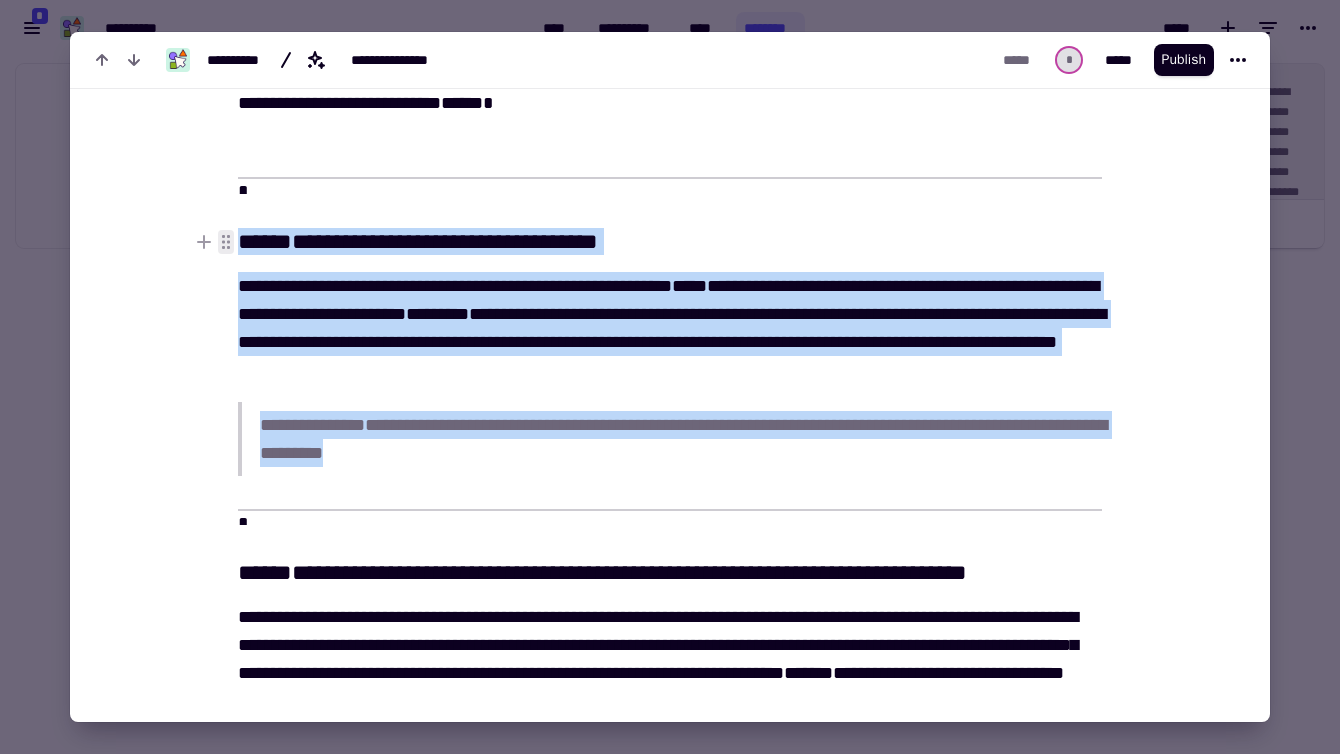 drag, startPoint x: 434, startPoint y: 440, endPoint x: 229, endPoint y: 247, distance: 281.5564 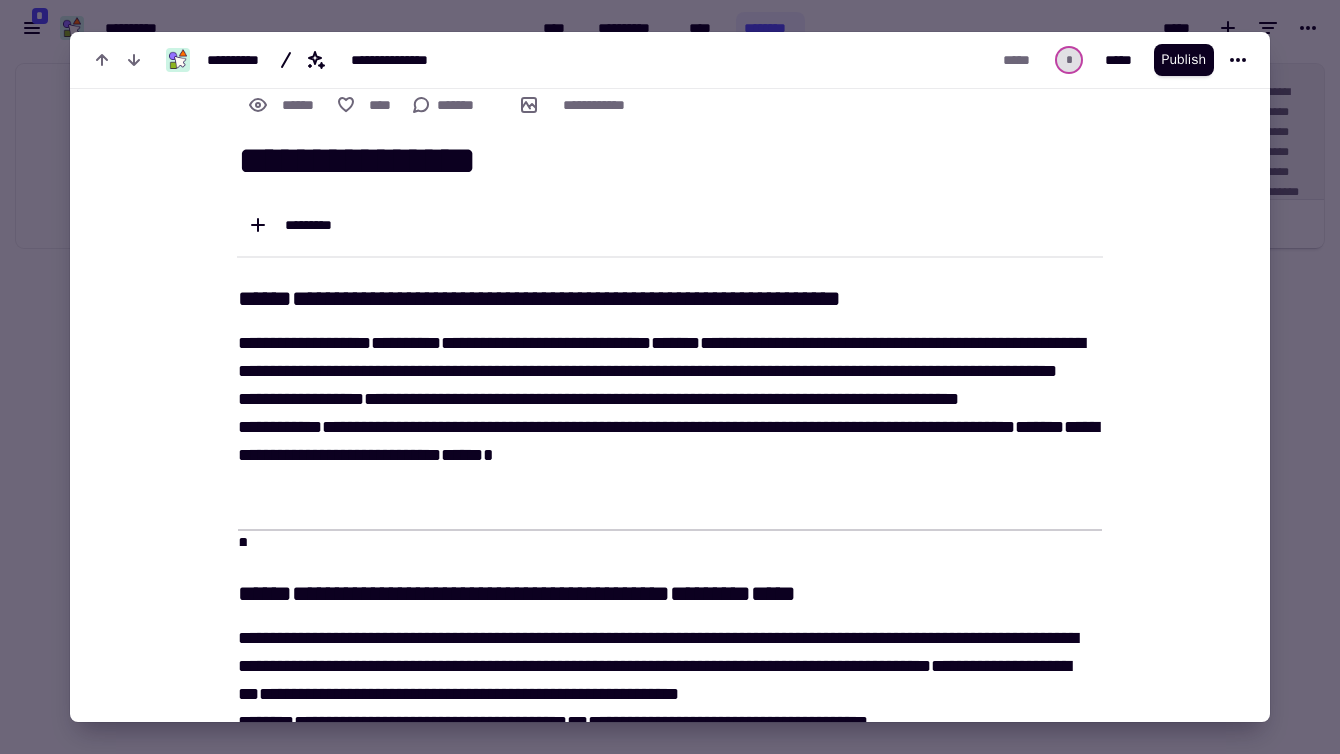 scroll, scrollTop: 37, scrollLeft: 0, axis: vertical 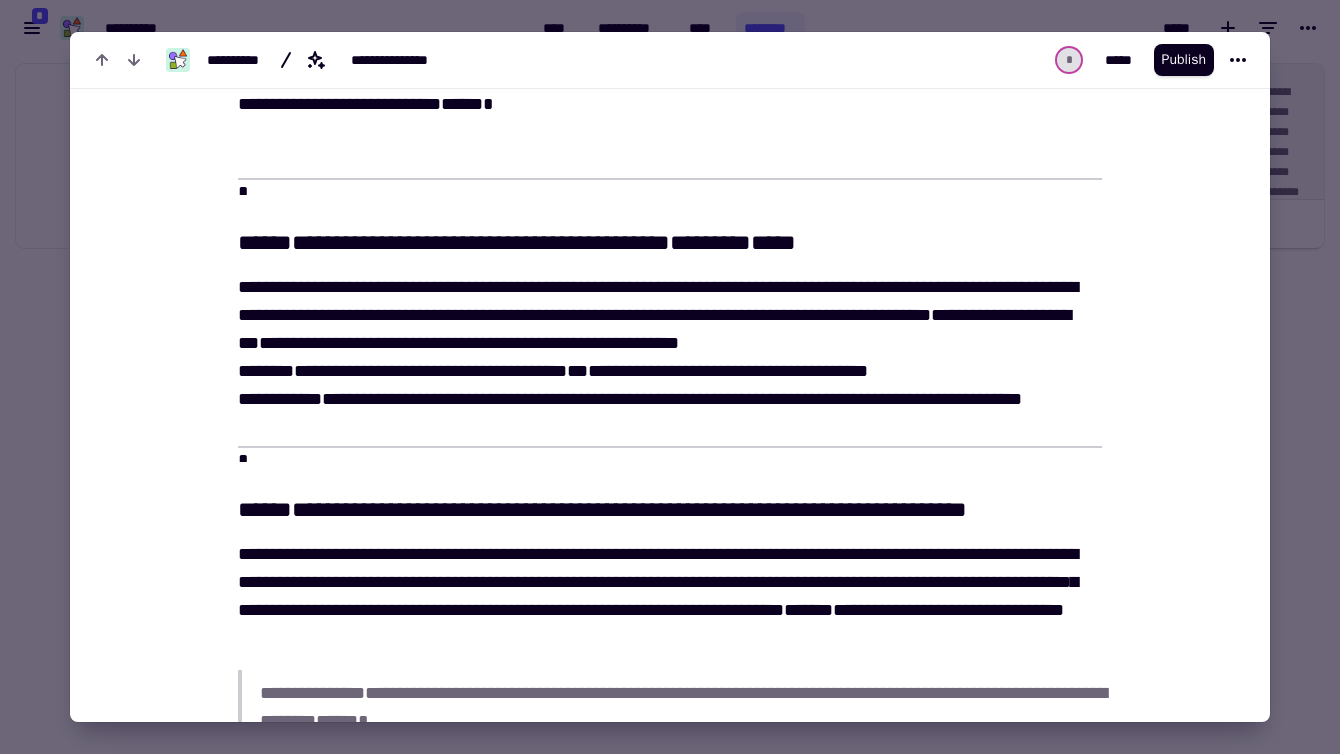 click on "**********" at bounding box center (658, 859) 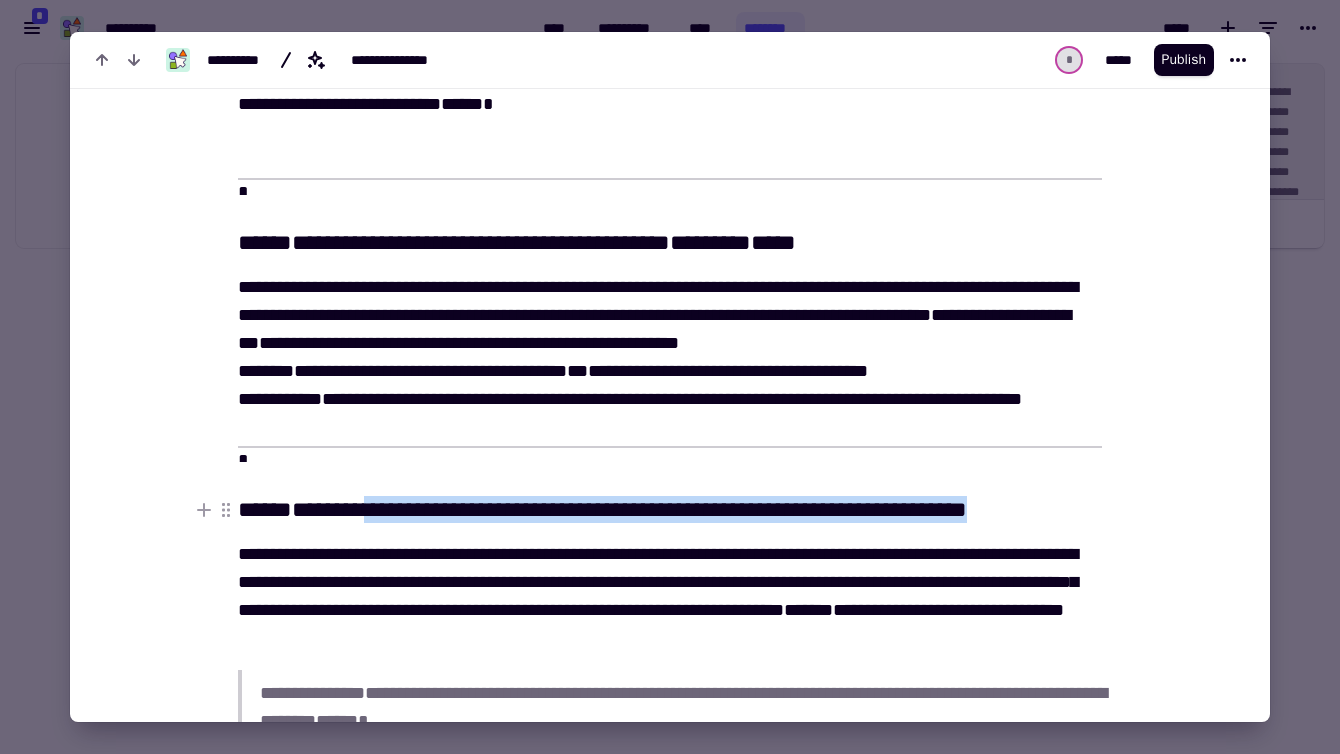 drag, startPoint x: 1089, startPoint y: 509, endPoint x: 382, endPoint y: 508, distance: 707.00073 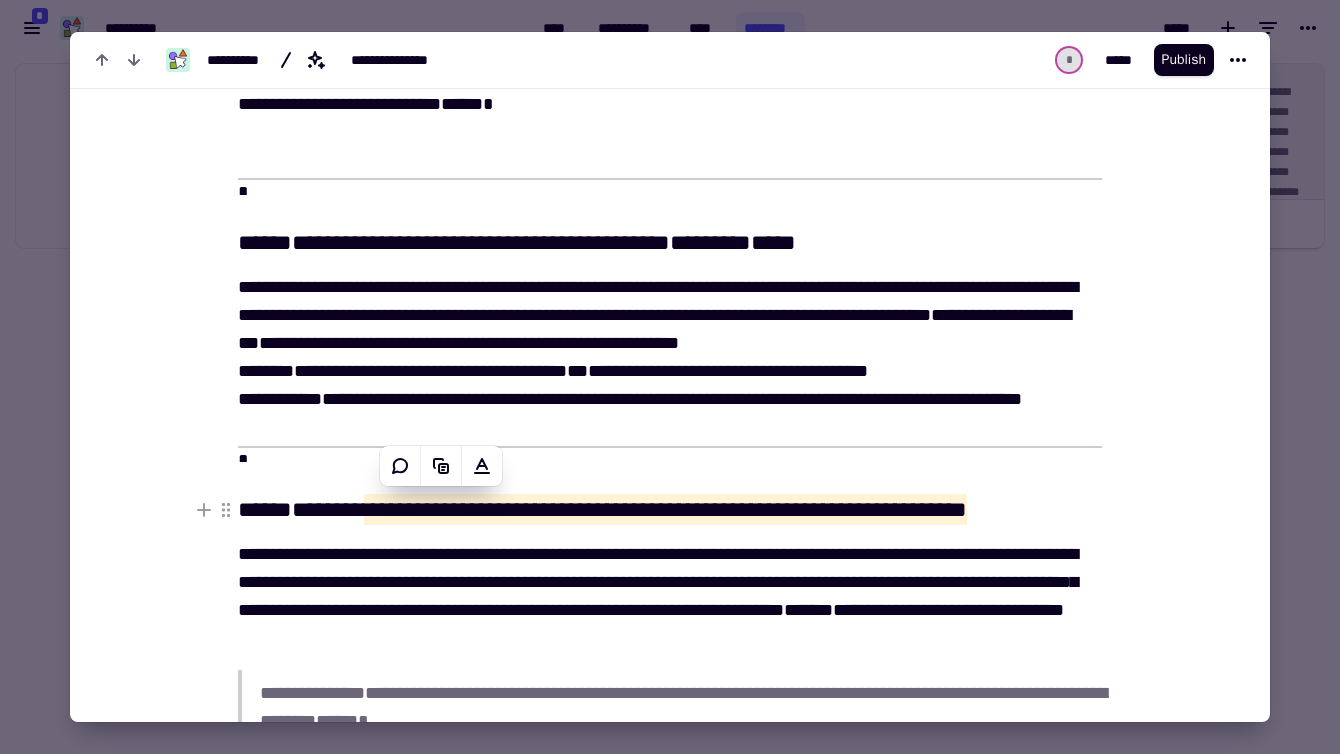 type 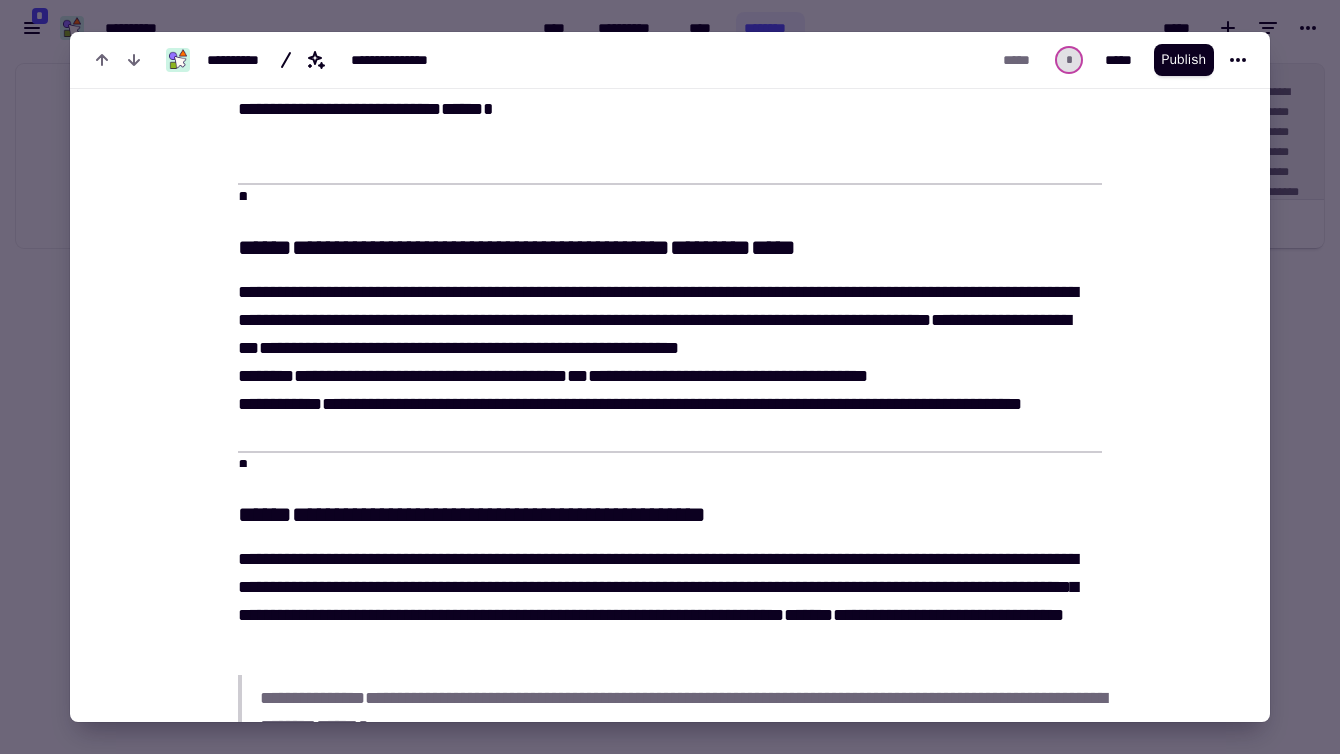 scroll, scrollTop: 387, scrollLeft: 0, axis: vertical 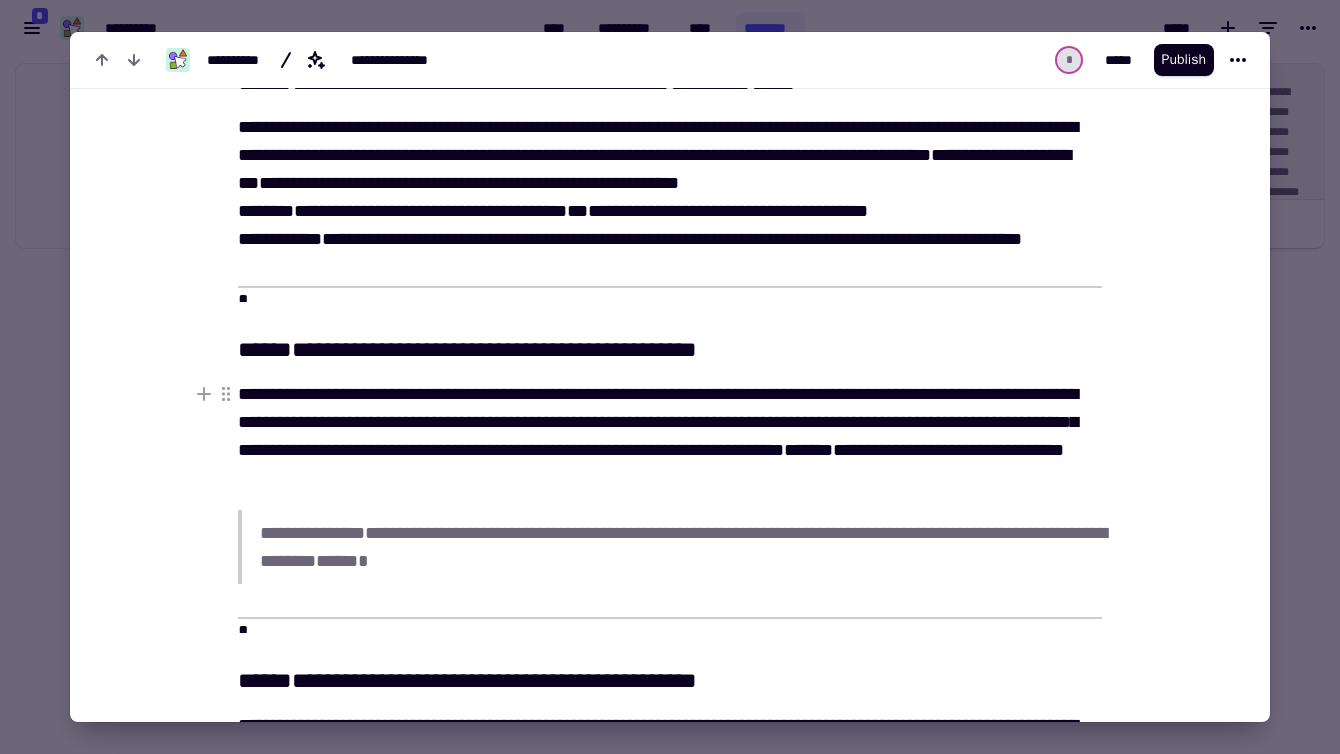 click on "**********" at bounding box center (670, 436) 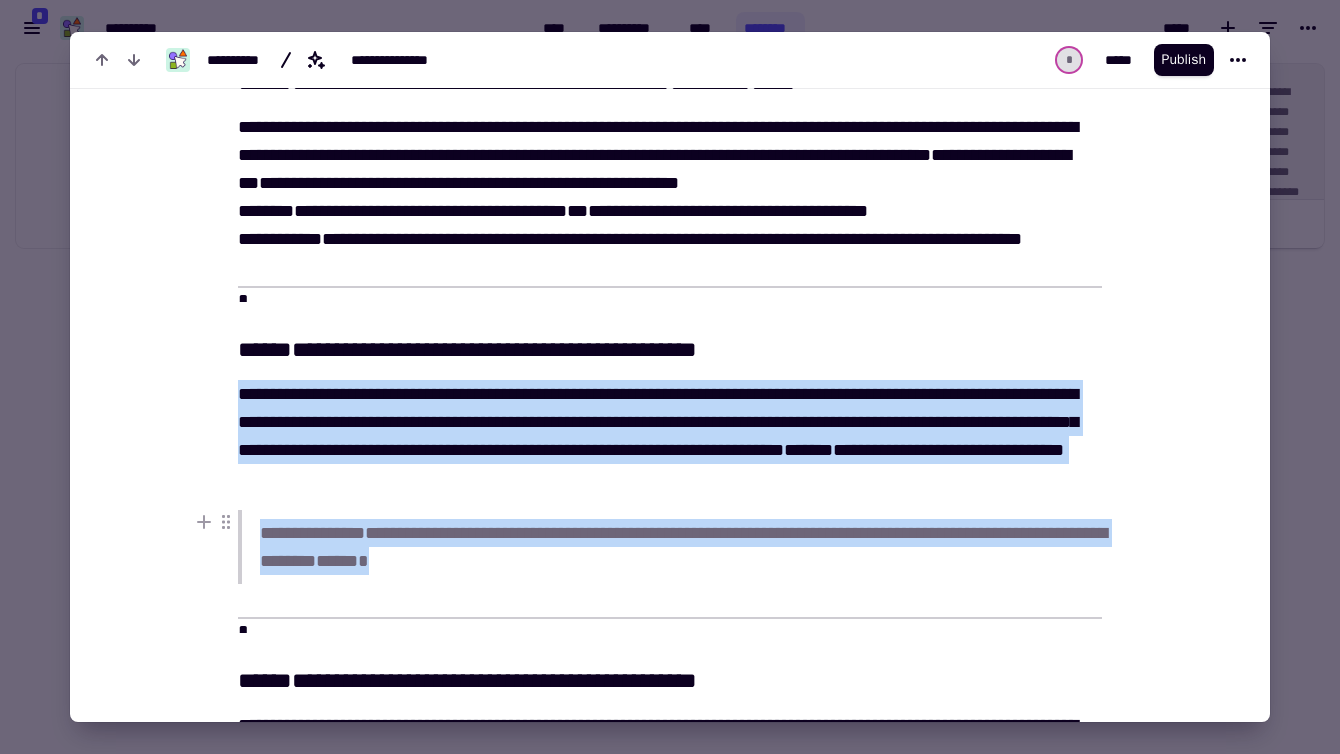 drag, startPoint x: 242, startPoint y: 391, endPoint x: 516, endPoint y: 569, distance: 326.7415 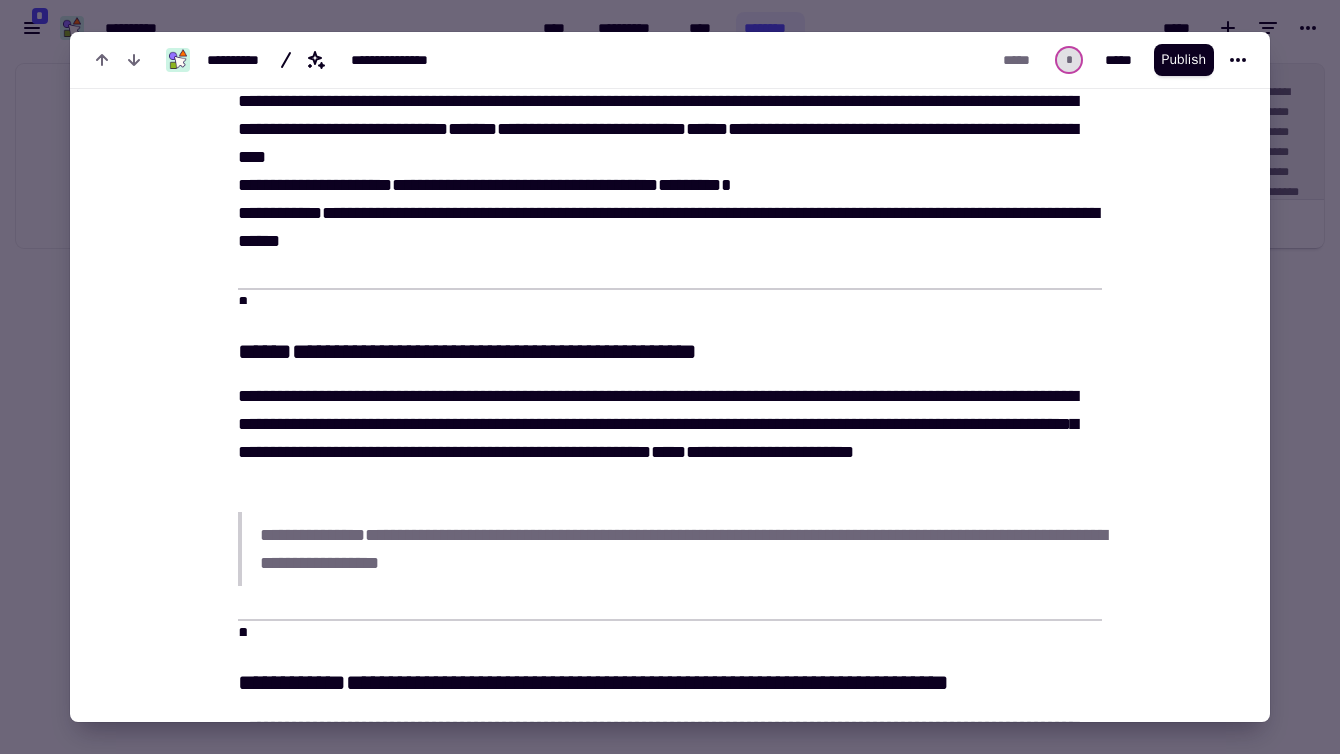 scroll, scrollTop: 844, scrollLeft: 0, axis: vertical 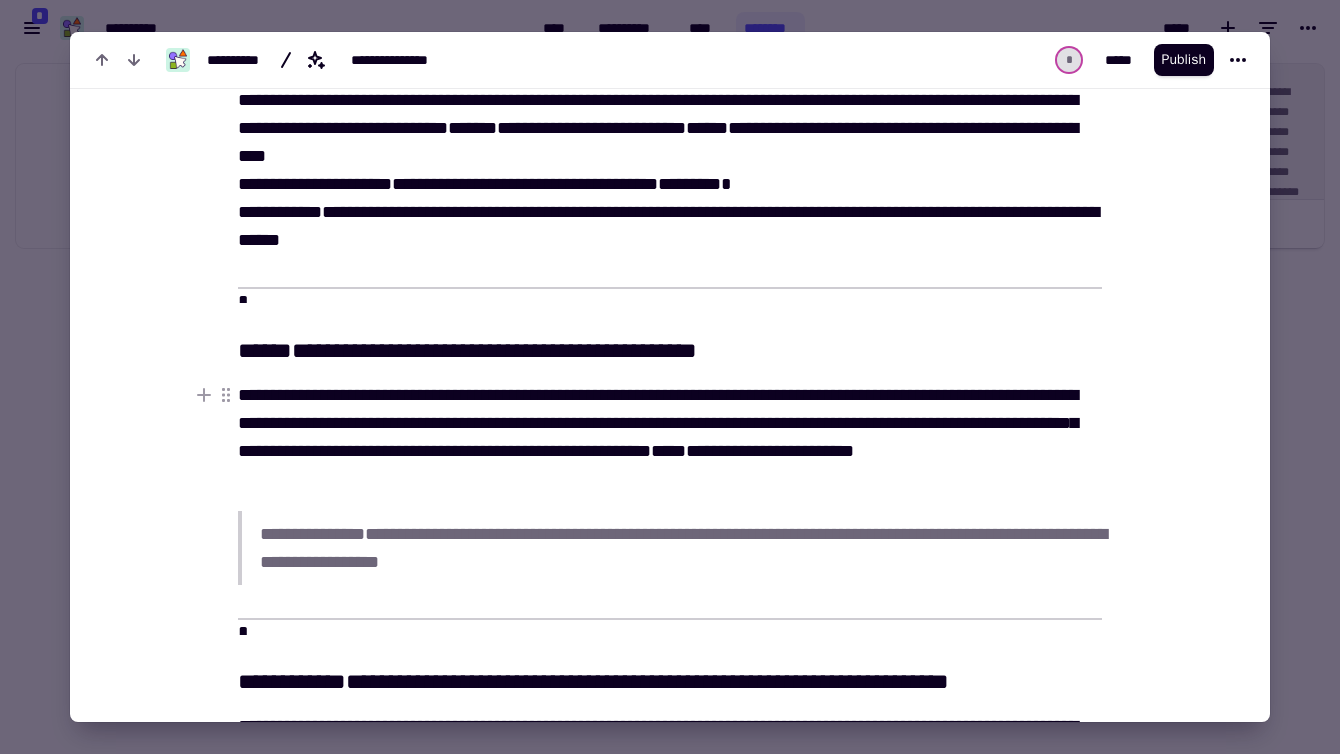click on "**********" at bounding box center [670, 437] 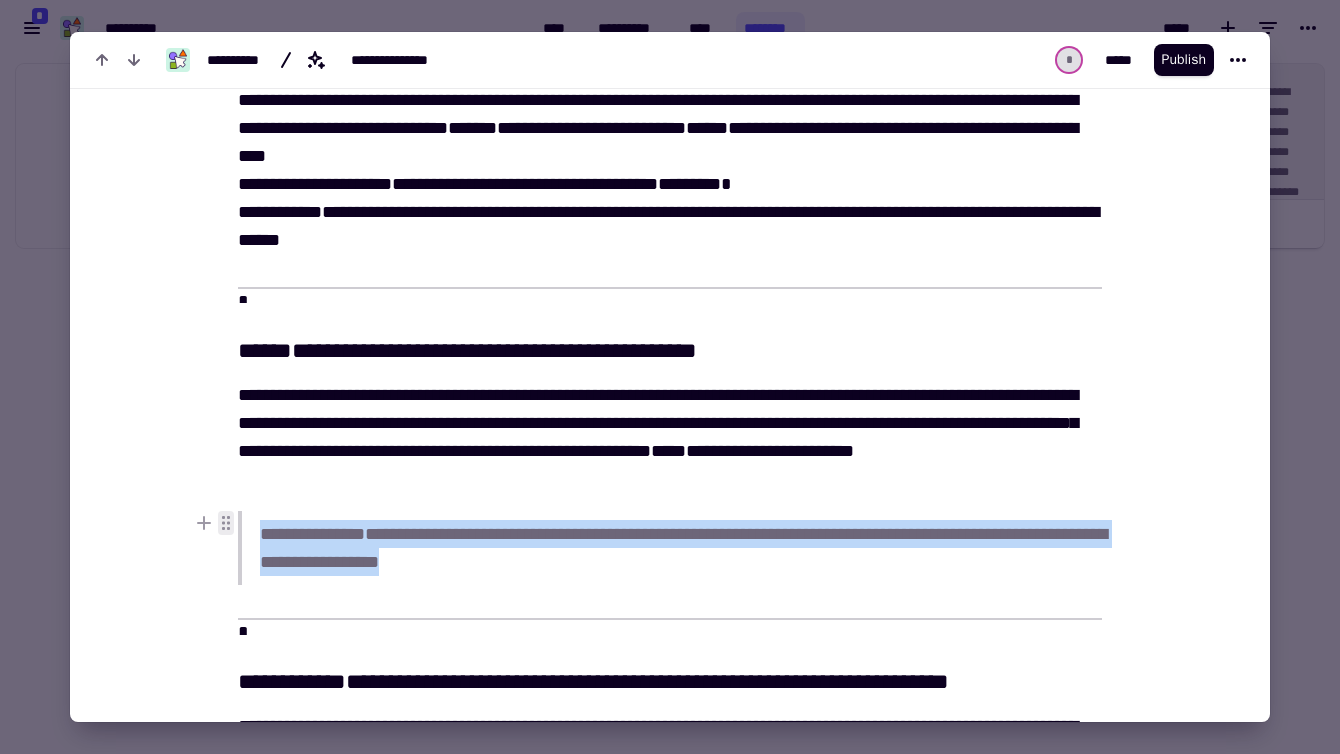 drag, startPoint x: 499, startPoint y: 564, endPoint x: 221, endPoint y: 528, distance: 280.32126 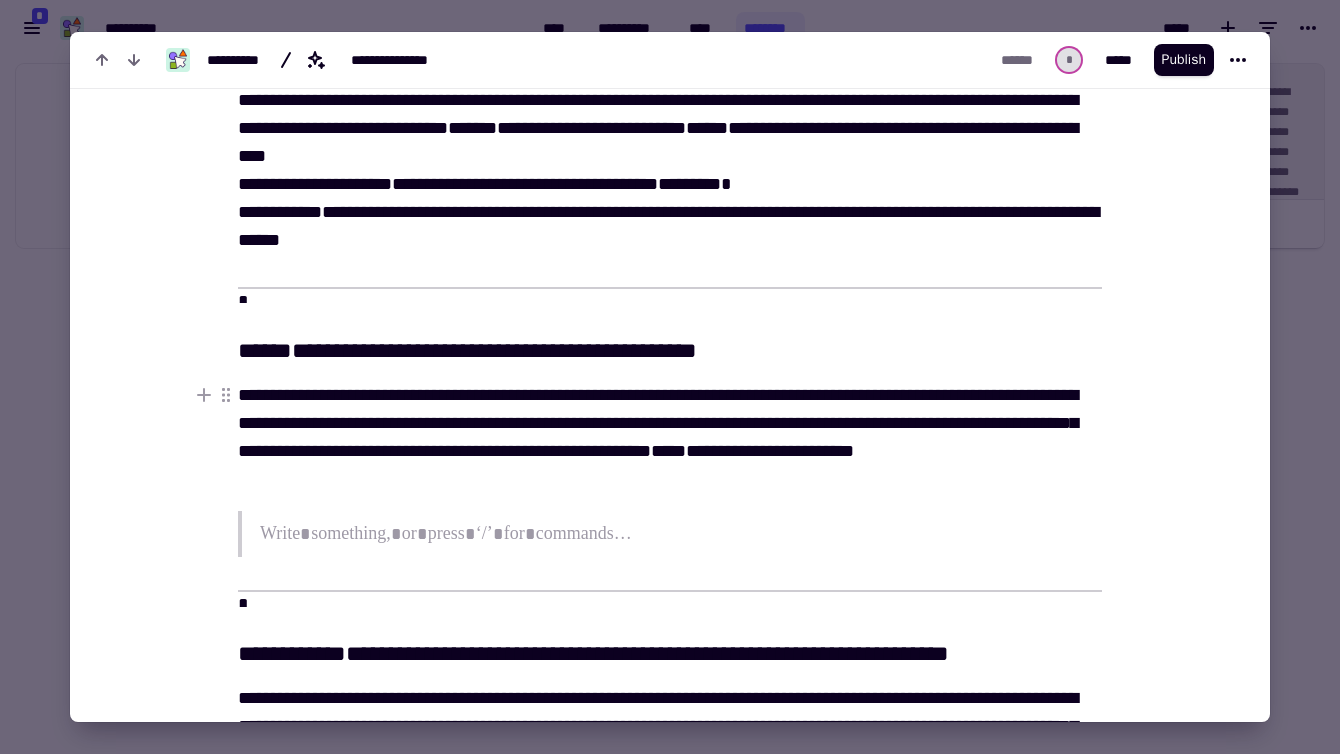 click on "**********" at bounding box center [670, 437] 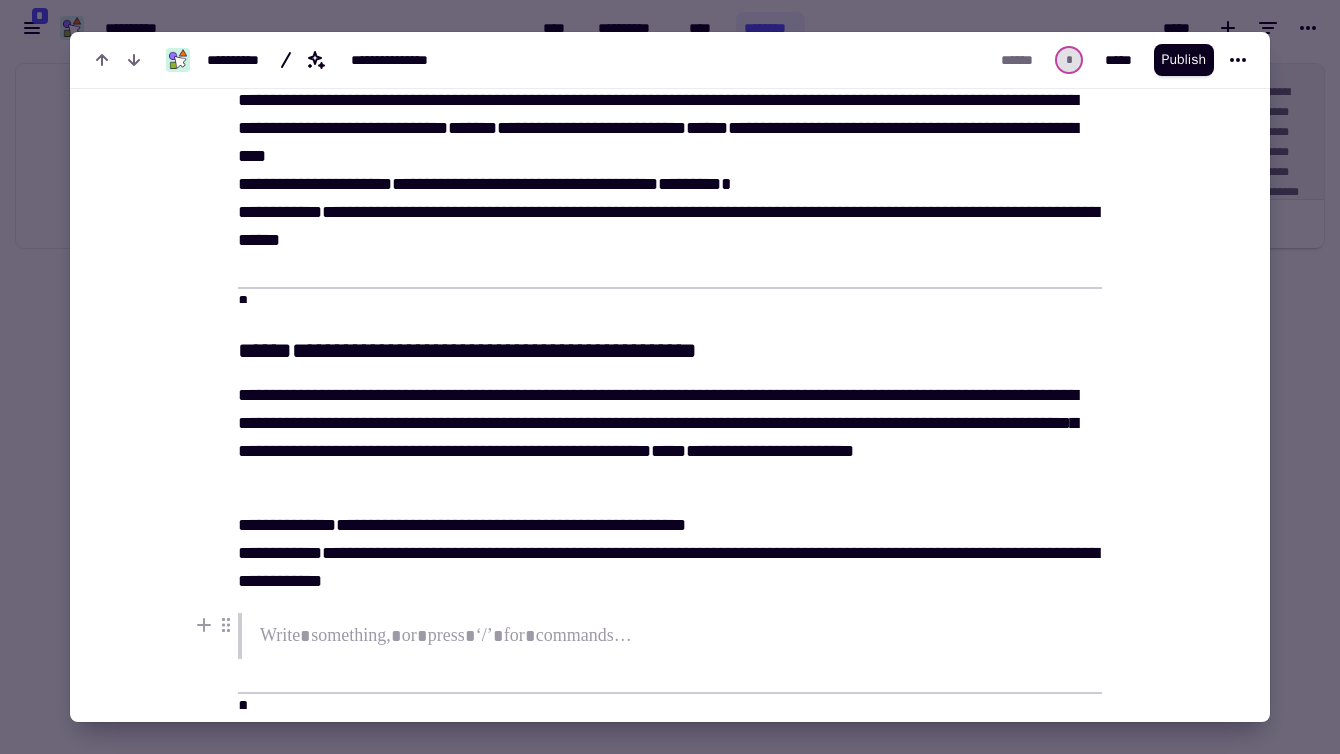 click at bounding box center [681, 636] 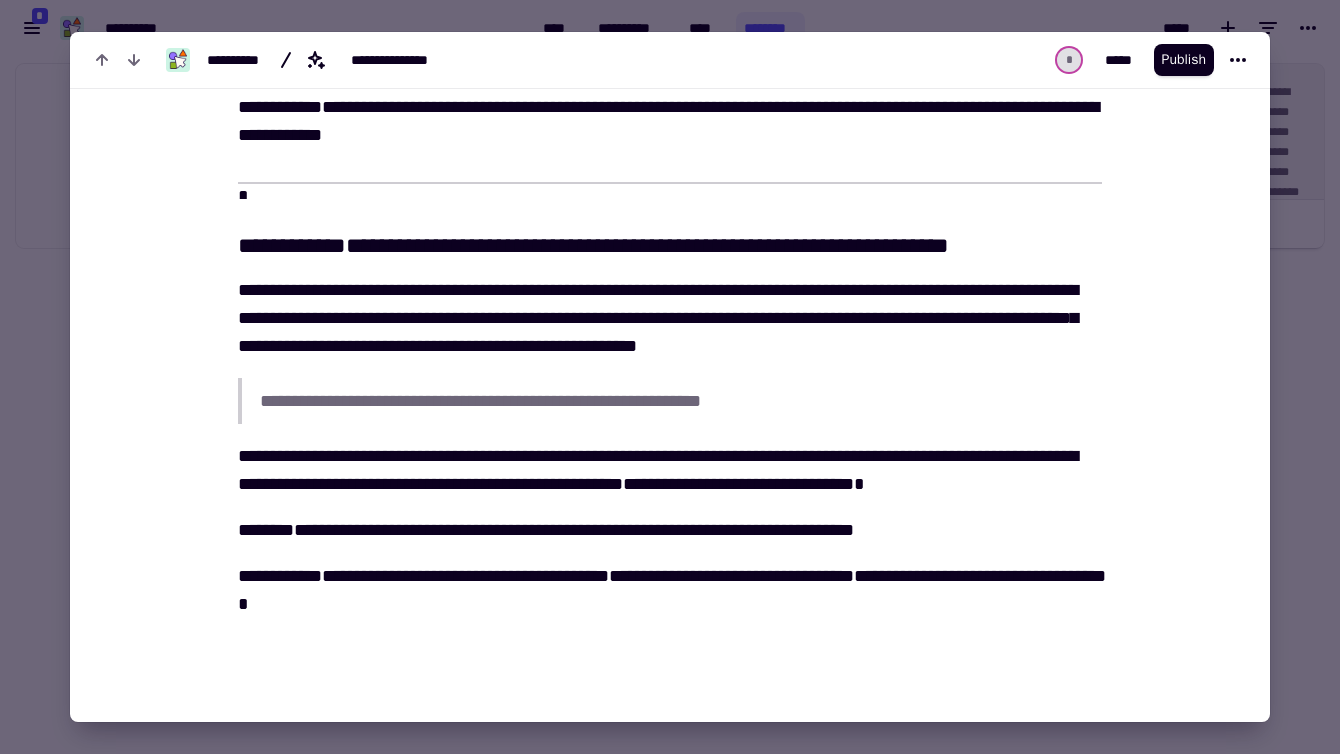 scroll, scrollTop: 1291, scrollLeft: 0, axis: vertical 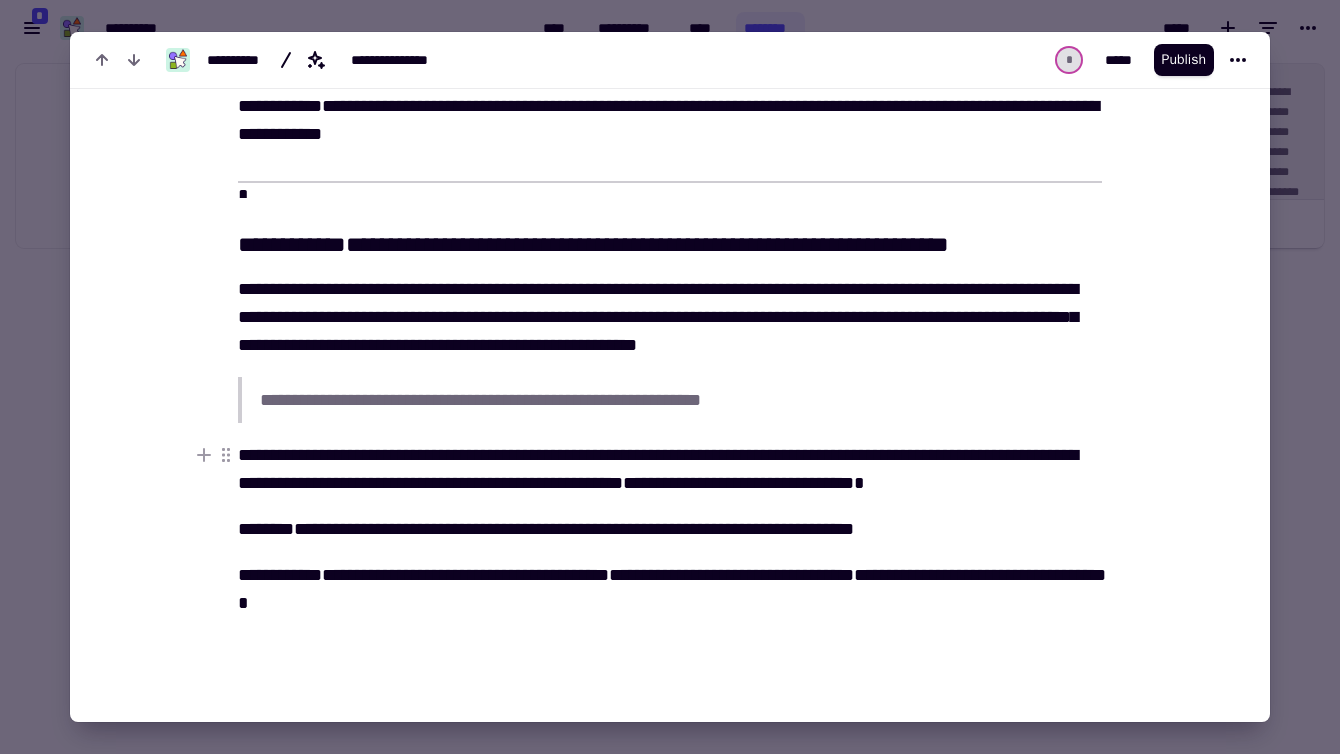 click on "**********" at bounding box center [670, 469] 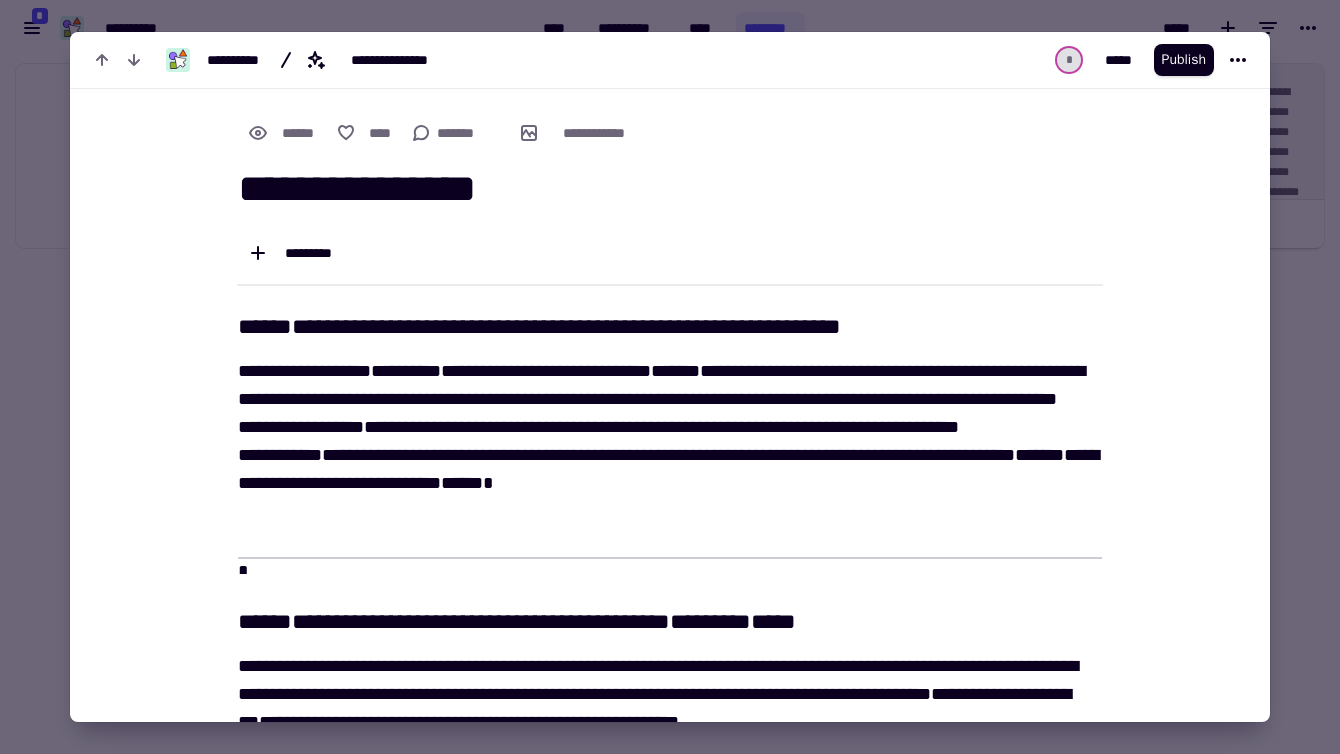 scroll, scrollTop: 0, scrollLeft: 0, axis: both 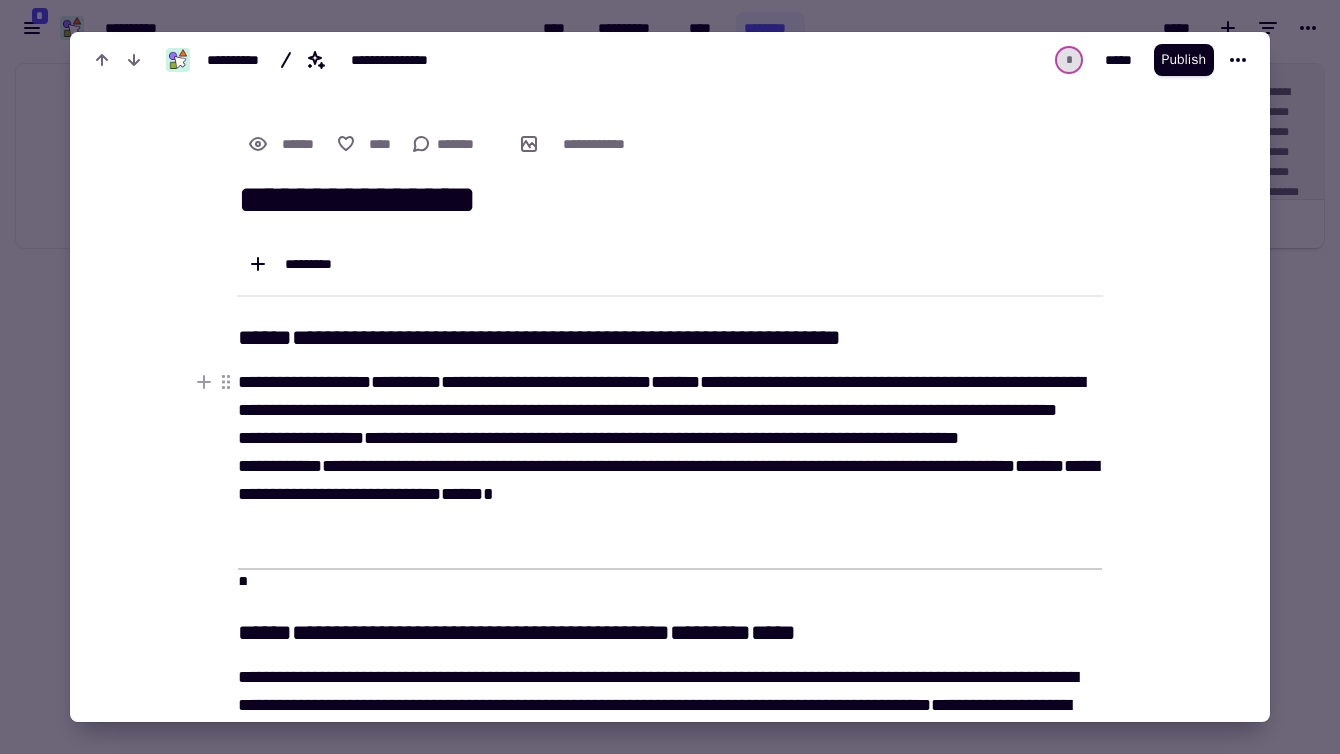click on "**********" at bounding box center [670, 452] 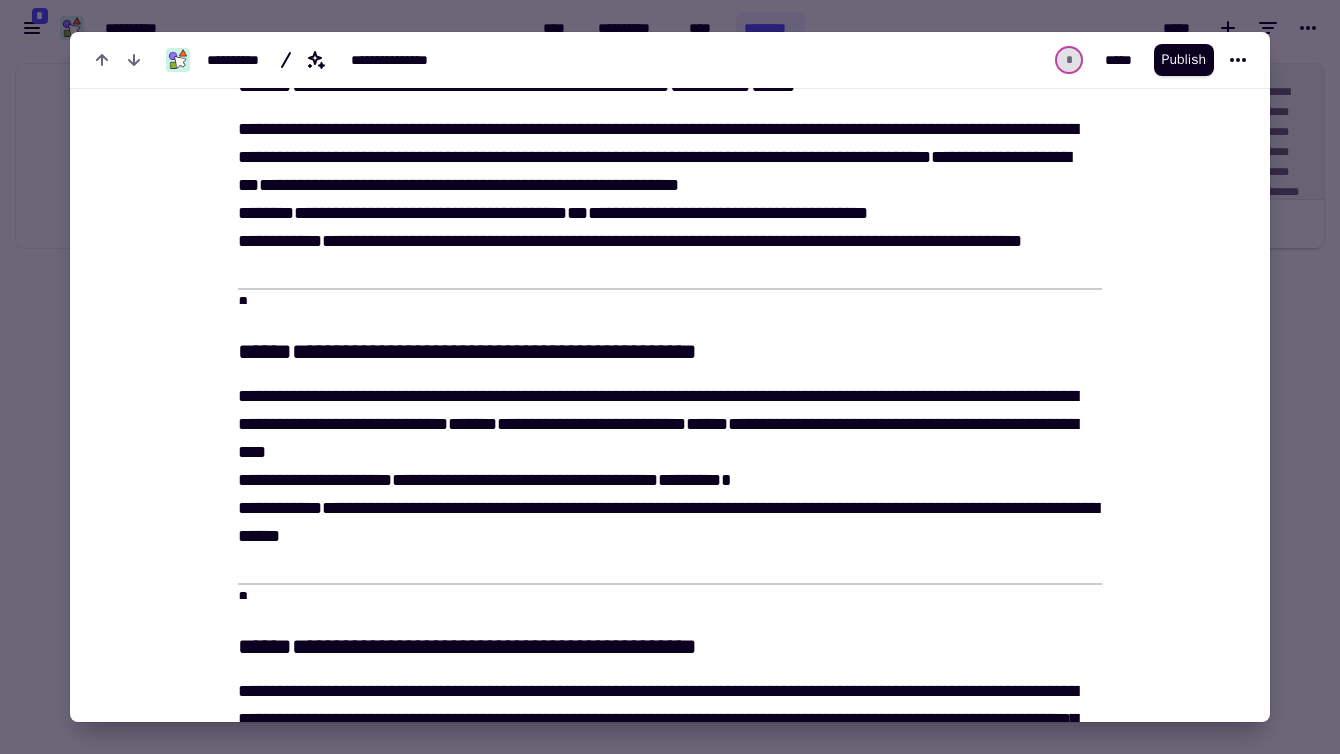 scroll, scrollTop: 549, scrollLeft: 0, axis: vertical 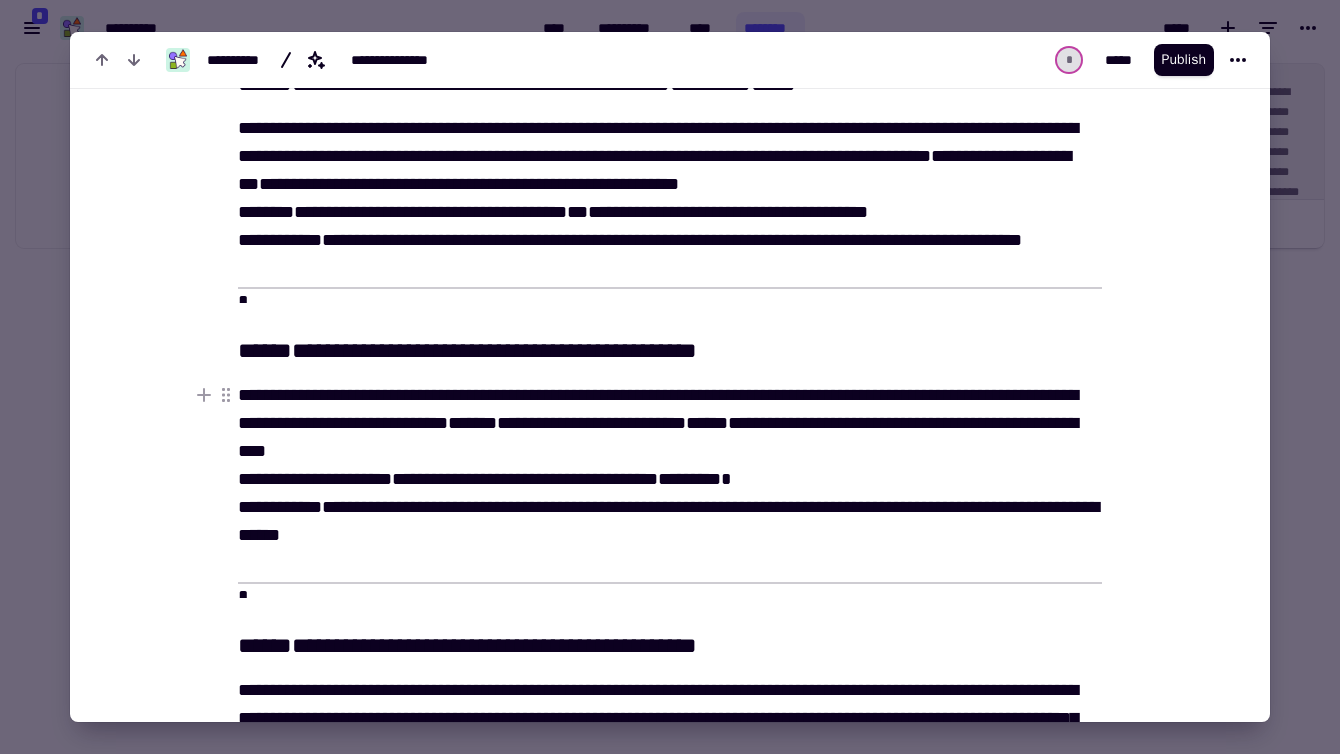 click on "**********" at bounding box center (670, 465) 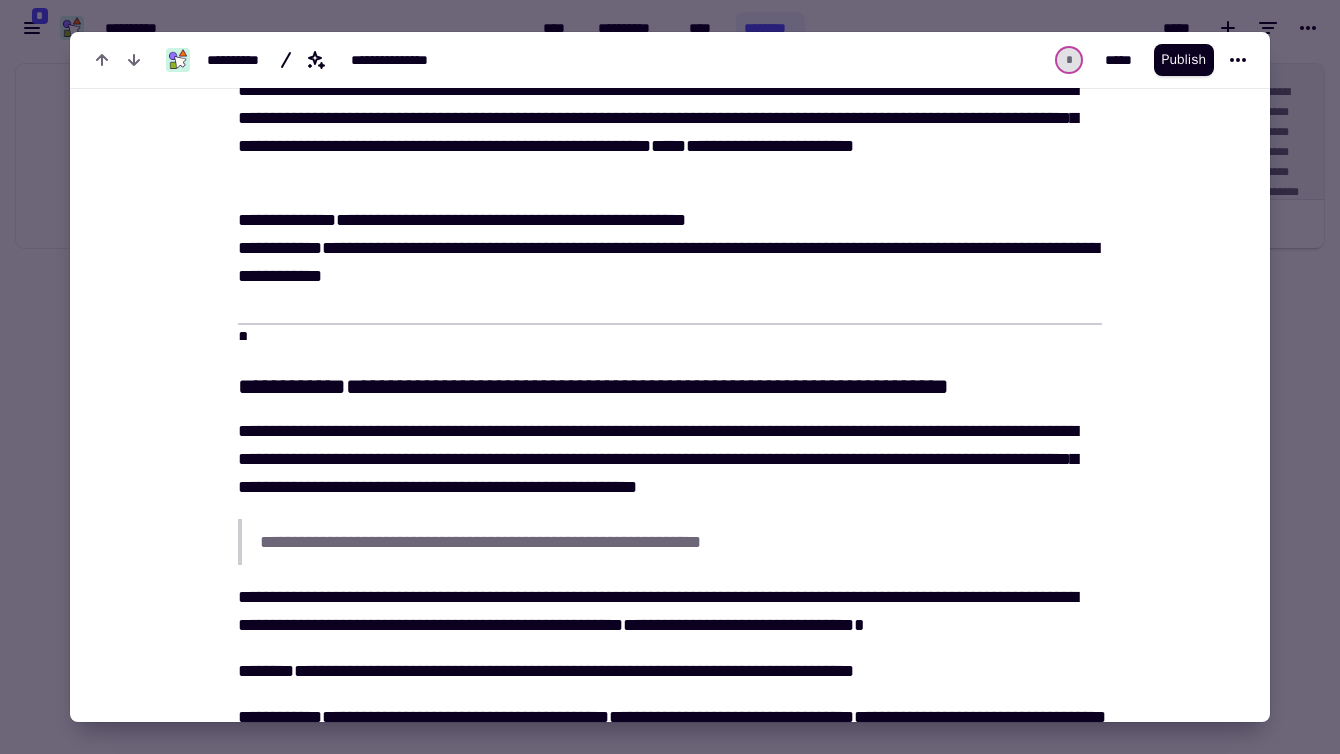 scroll, scrollTop: 1151, scrollLeft: 0, axis: vertical 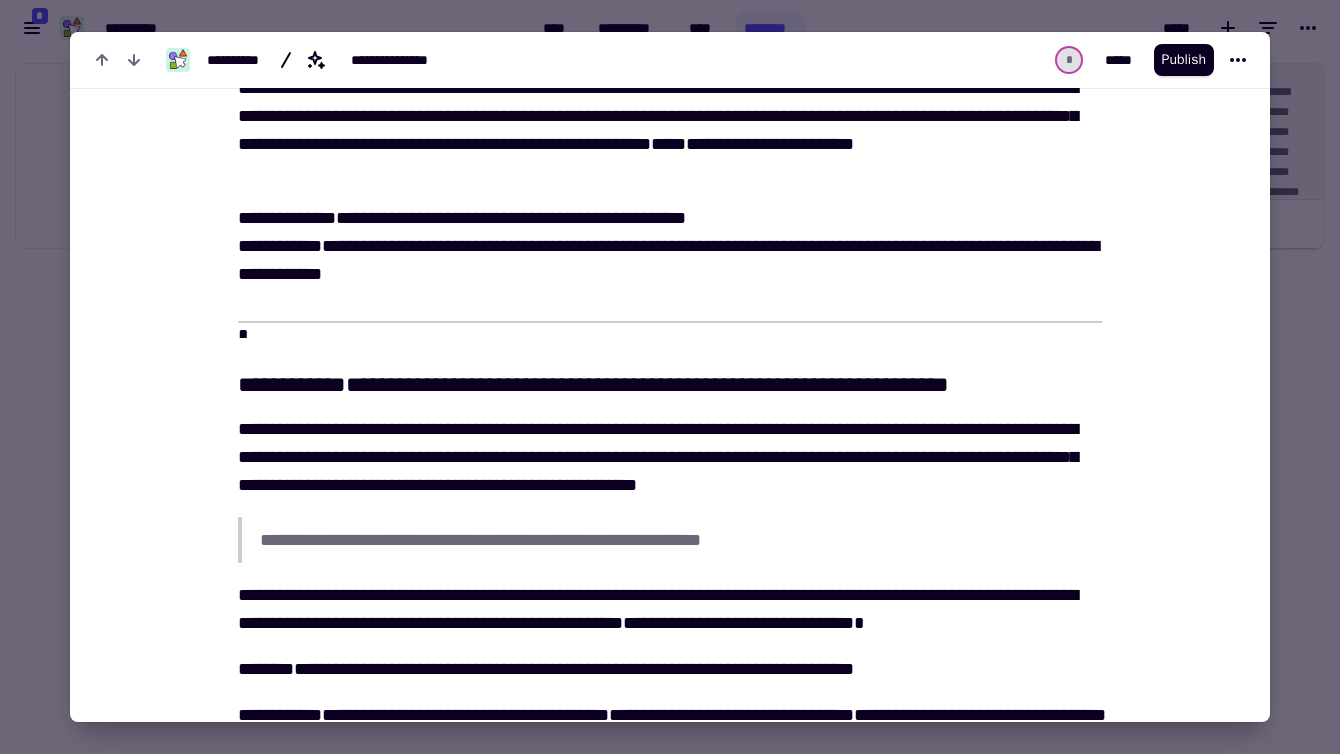 click on "**********" at bounding box center [658, 85] 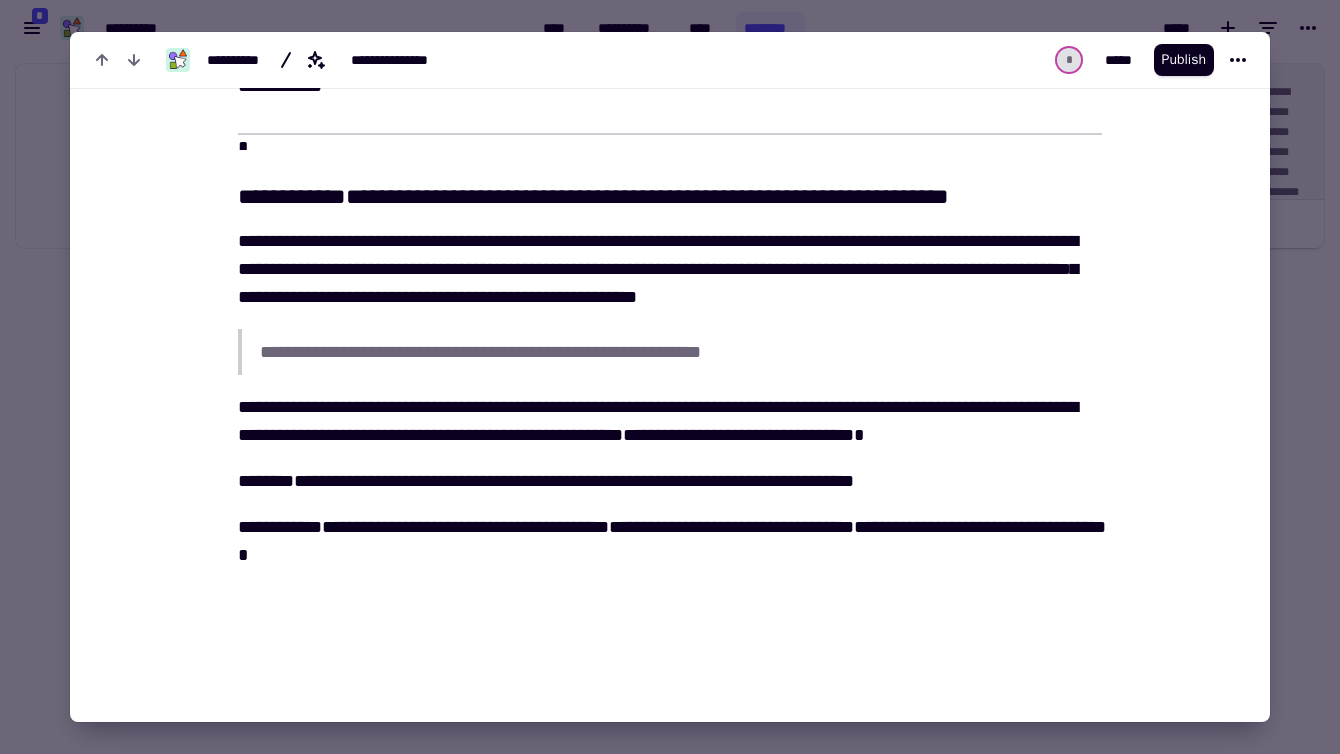 scroll, scrollTop: 1332, scrollLeft: 0, axis: vertical 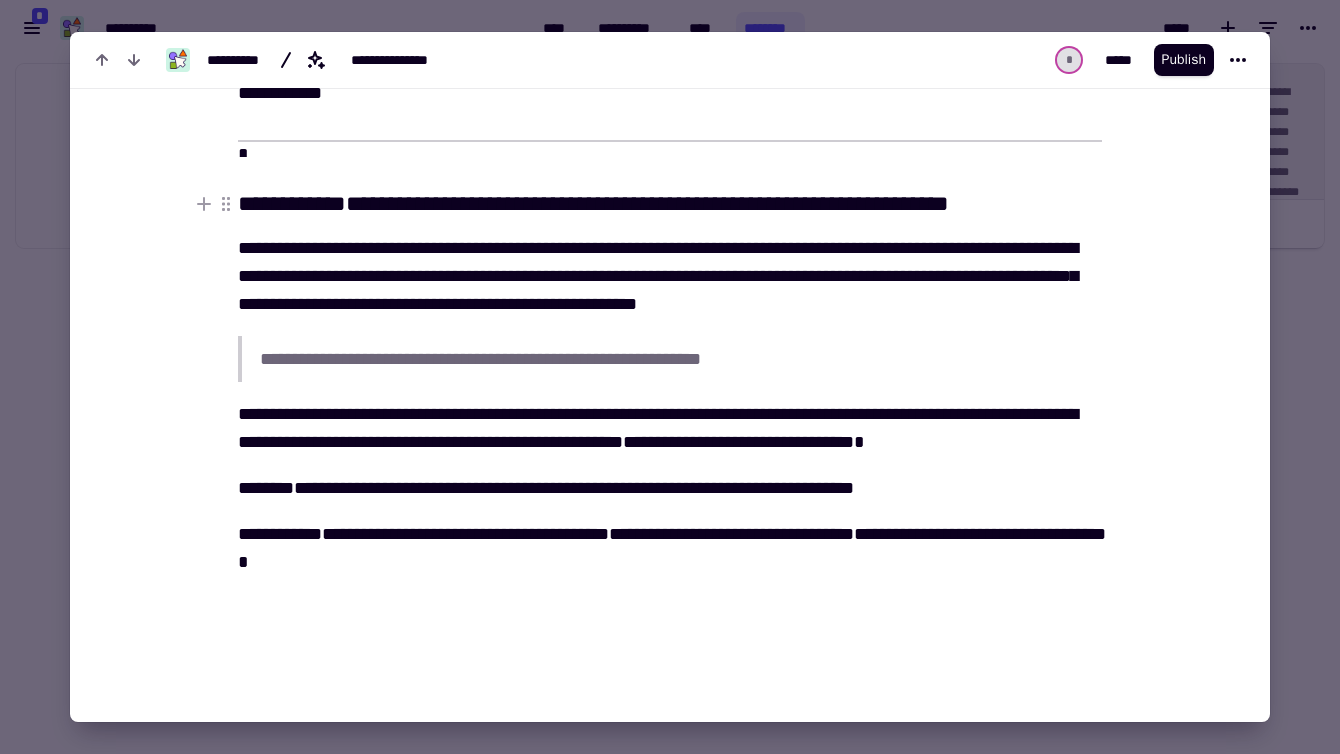 click on "**********" at bounding box center [647, 203] 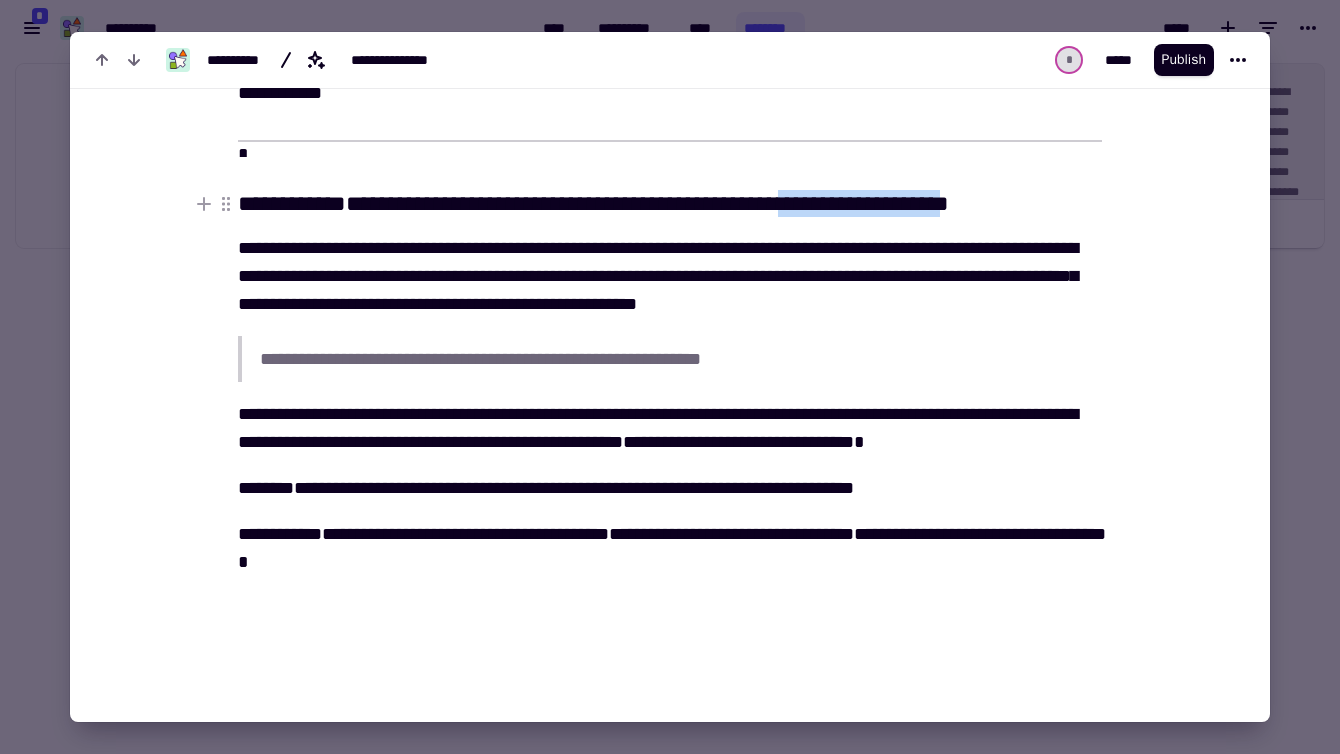 drag, startPoint x: 997, startPoint y: 205, endPoint x: 823, endPoint y: 197, distance: 174.1838 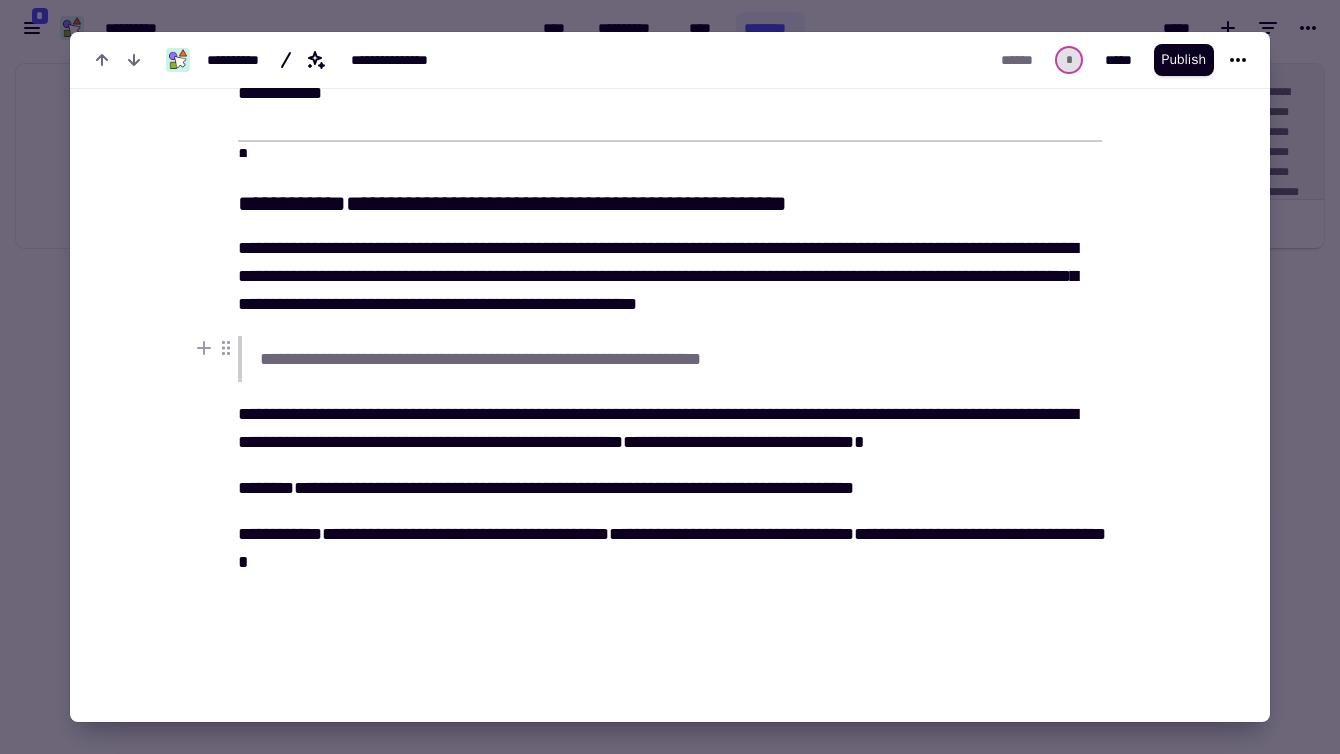 click on "**********" at bounding box center [681, 359] 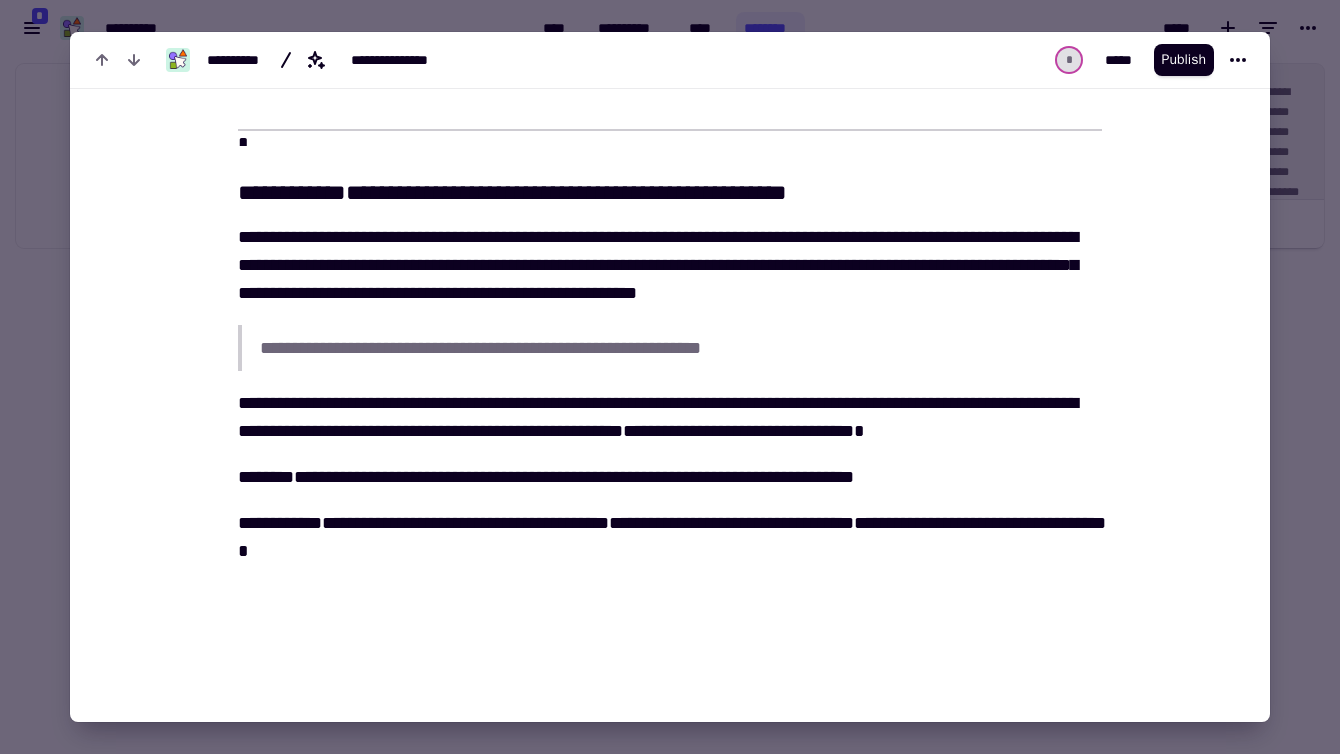 scroll, scrollTop: 1344, scrollLeft: 0, axis: vertical 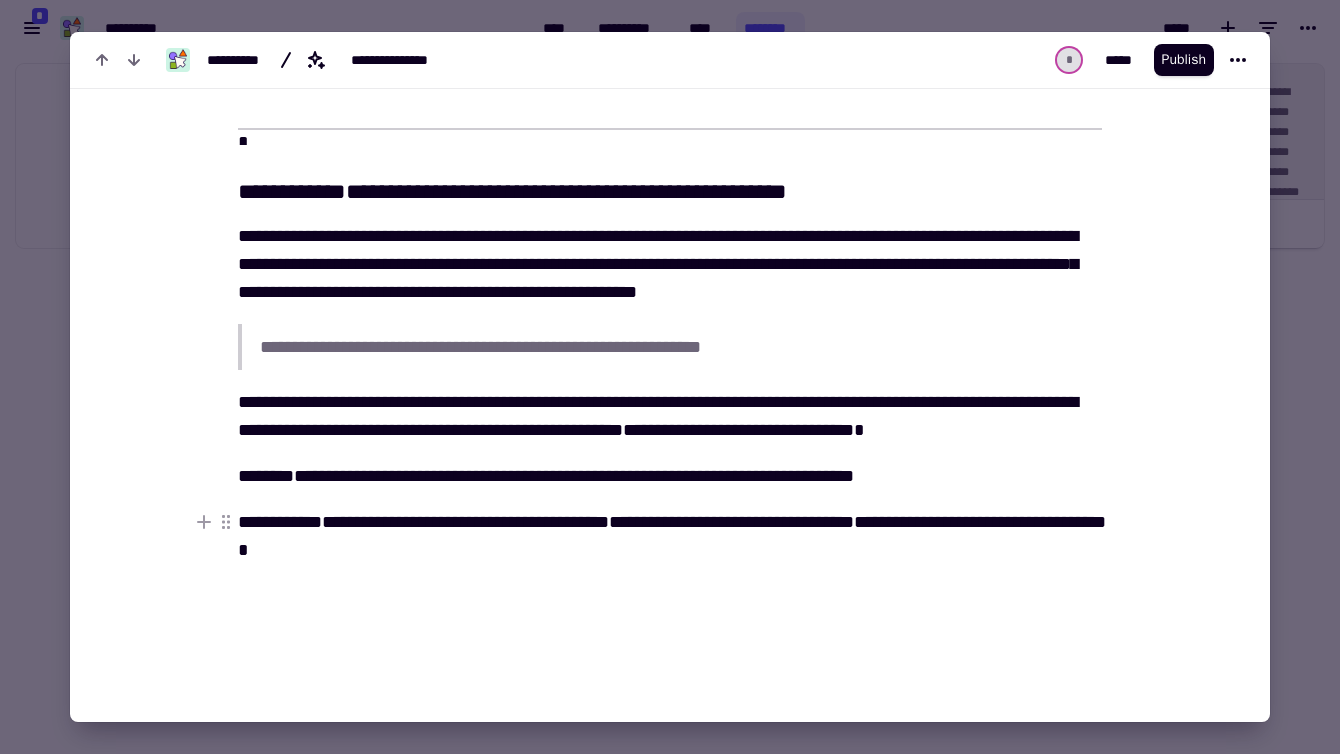 click on "**********" at bounding box center [670, 536] 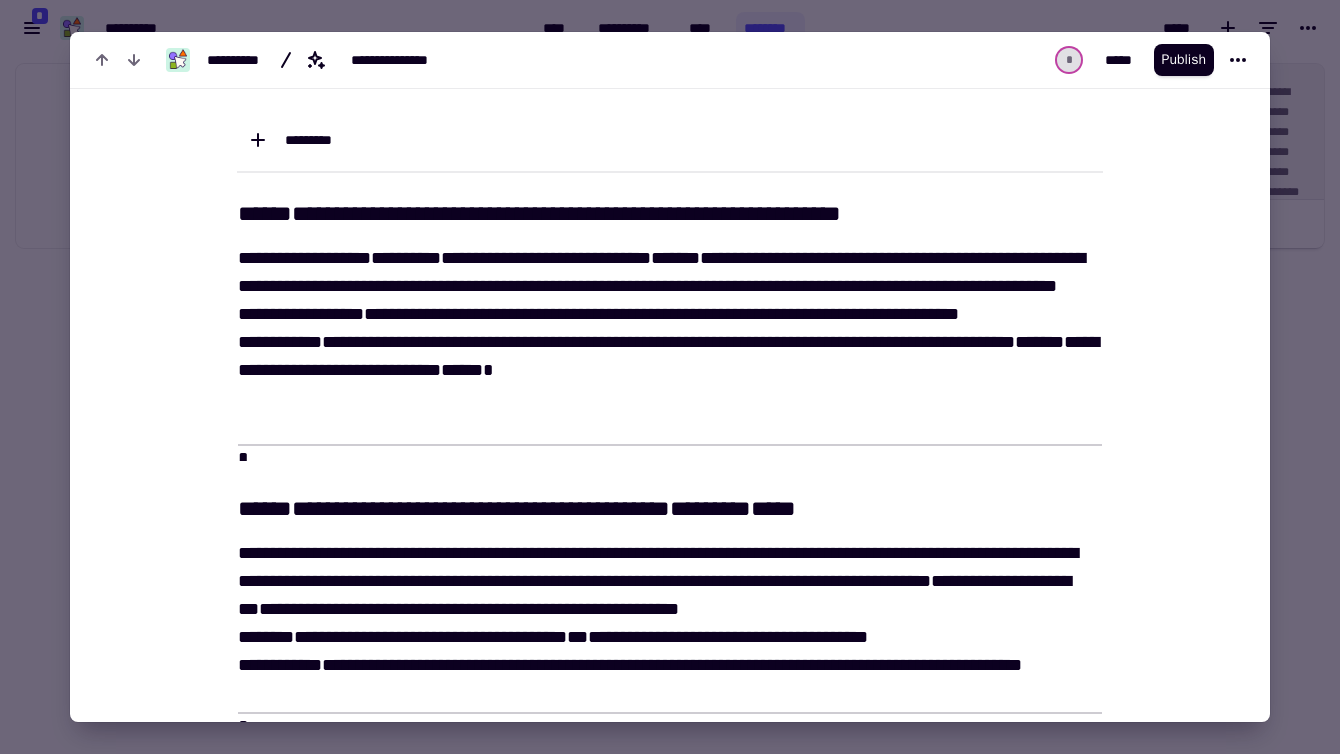 scroll, scrollTop: 0, scrollLeft: 0, axis: both 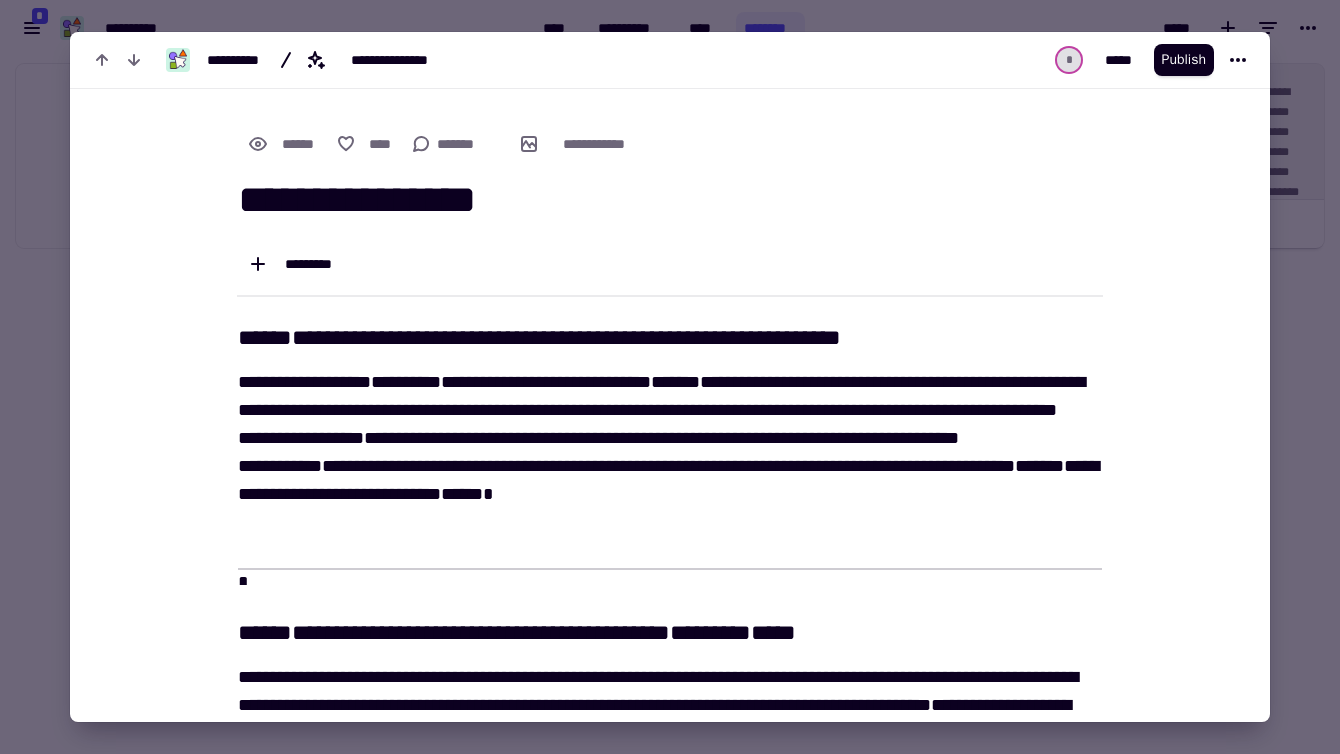 click at bounding box center (670, 377) 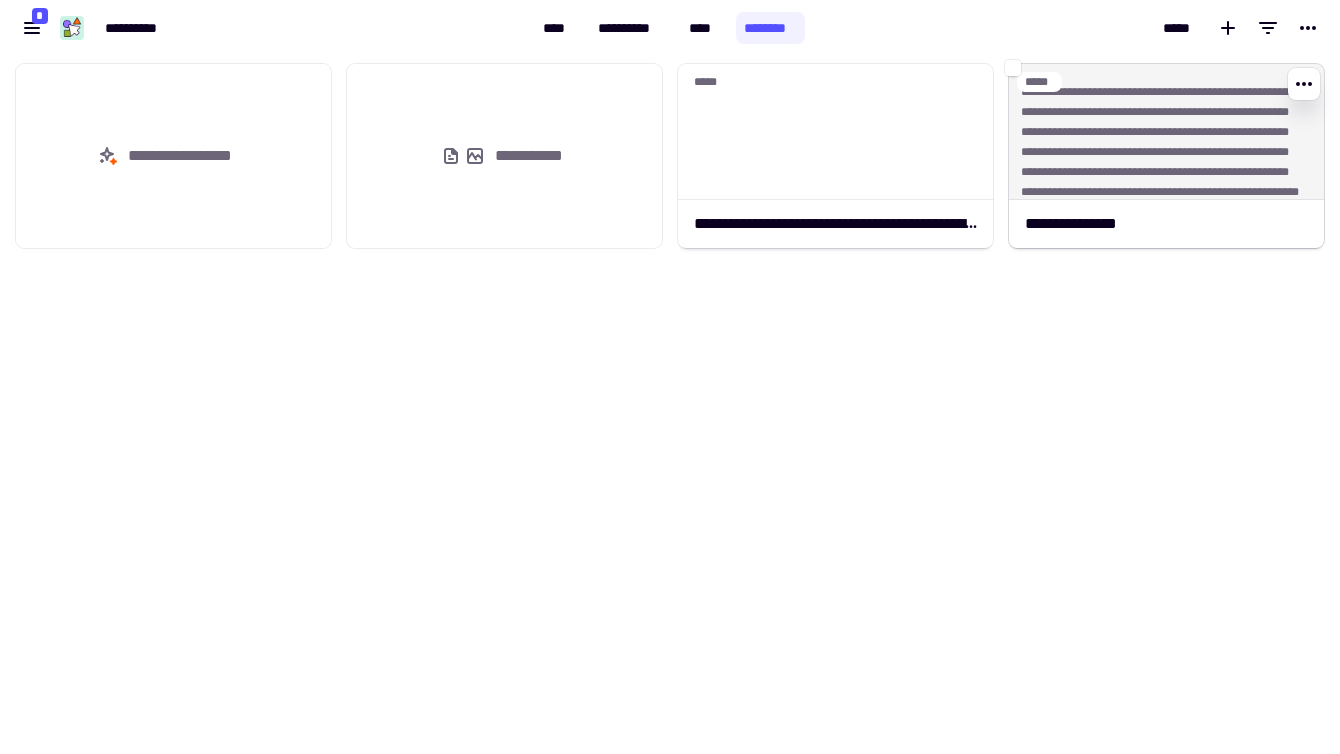 click on "**********" 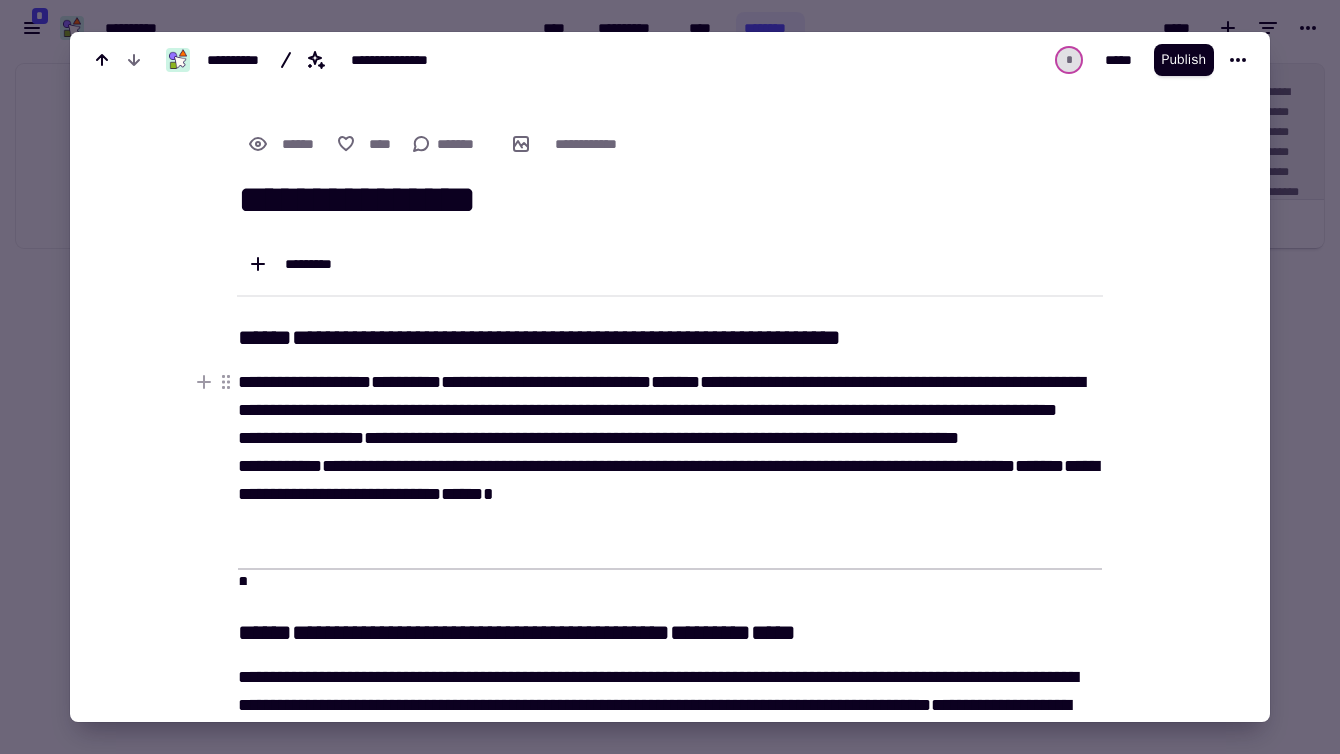 click on "**********" at bounding box center [670, 452] 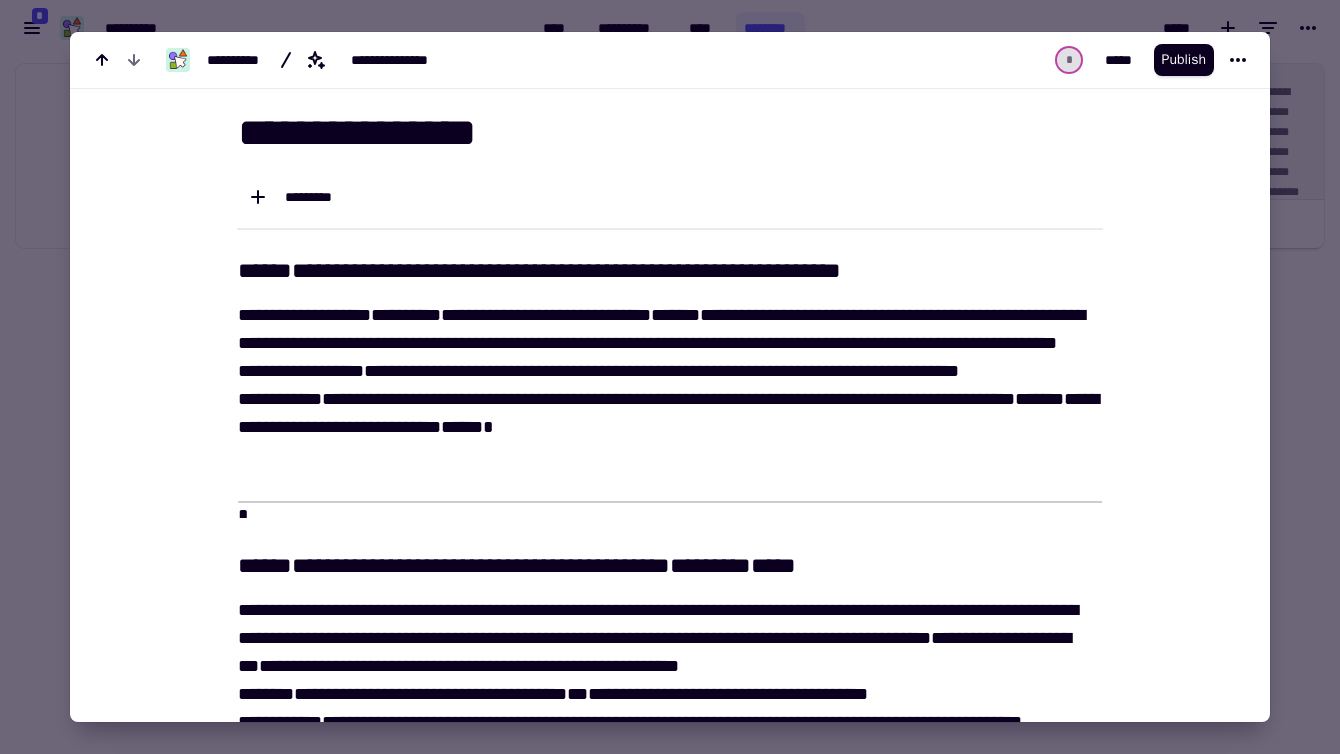 scroll, scrollTop: 0, scrollLeft: 0, axis: both 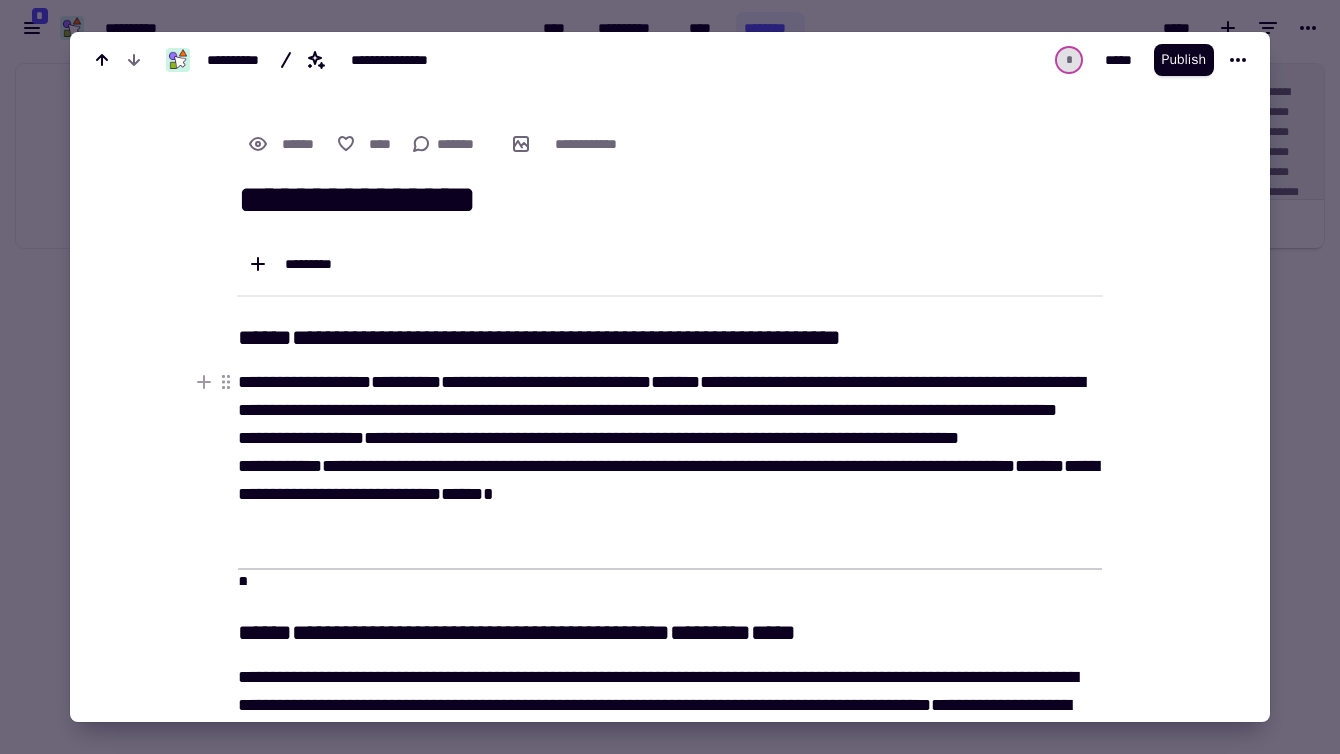 click at bounding box center [670, 377] 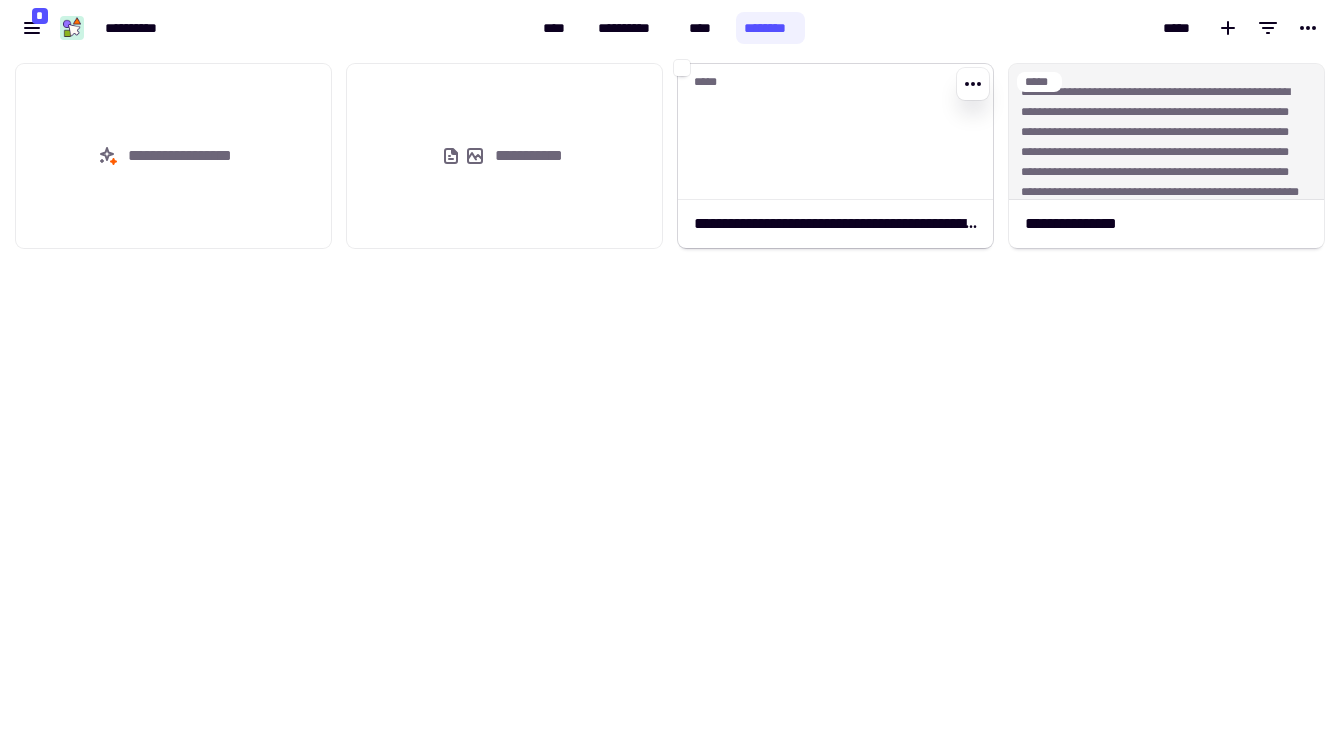 click 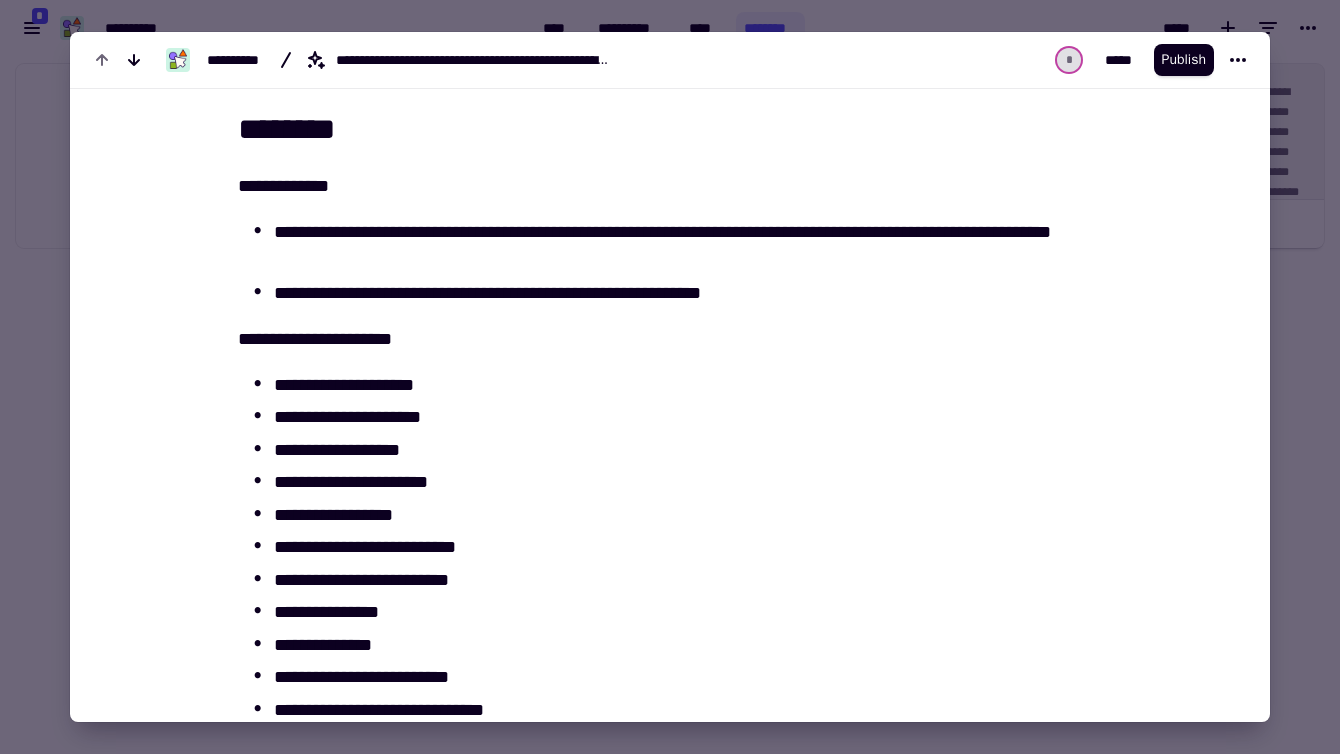 scroll, scrollTop: 3766, scrollLeft: 0, axis: vertical 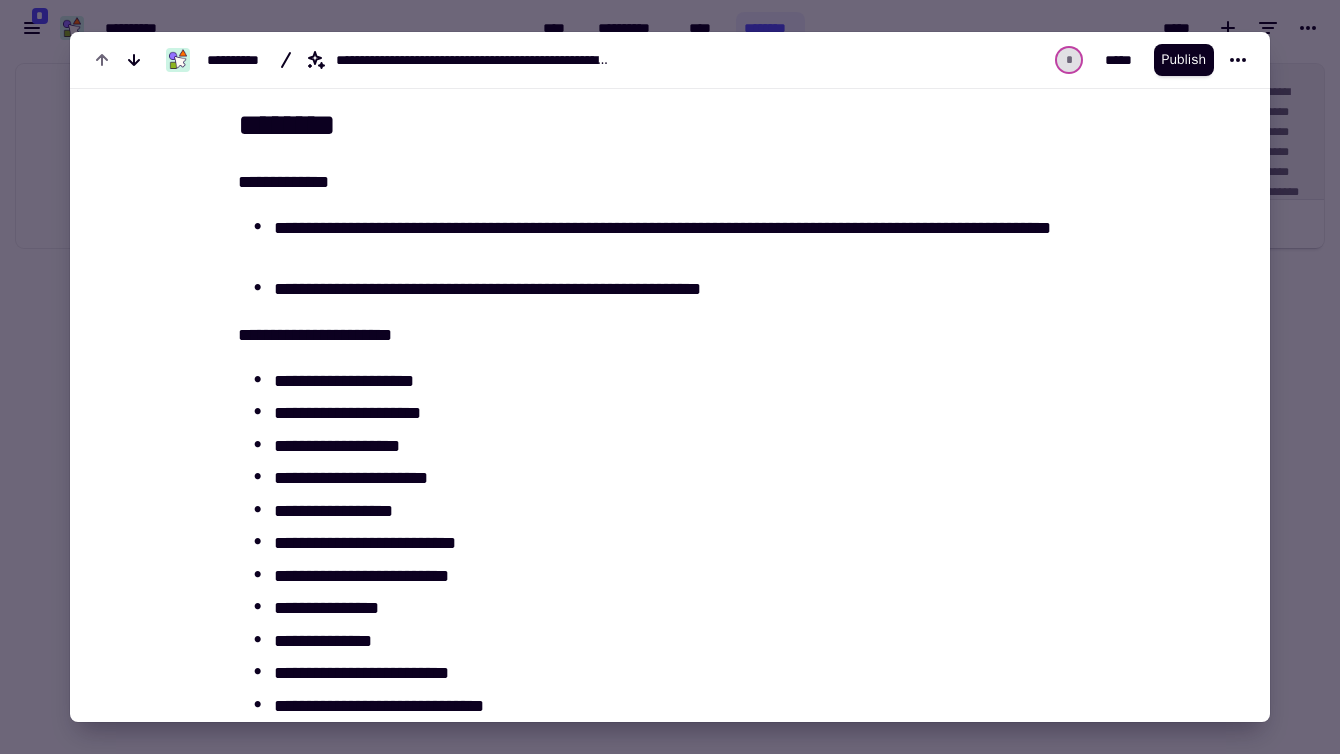 click at bounding box center [670, 377] 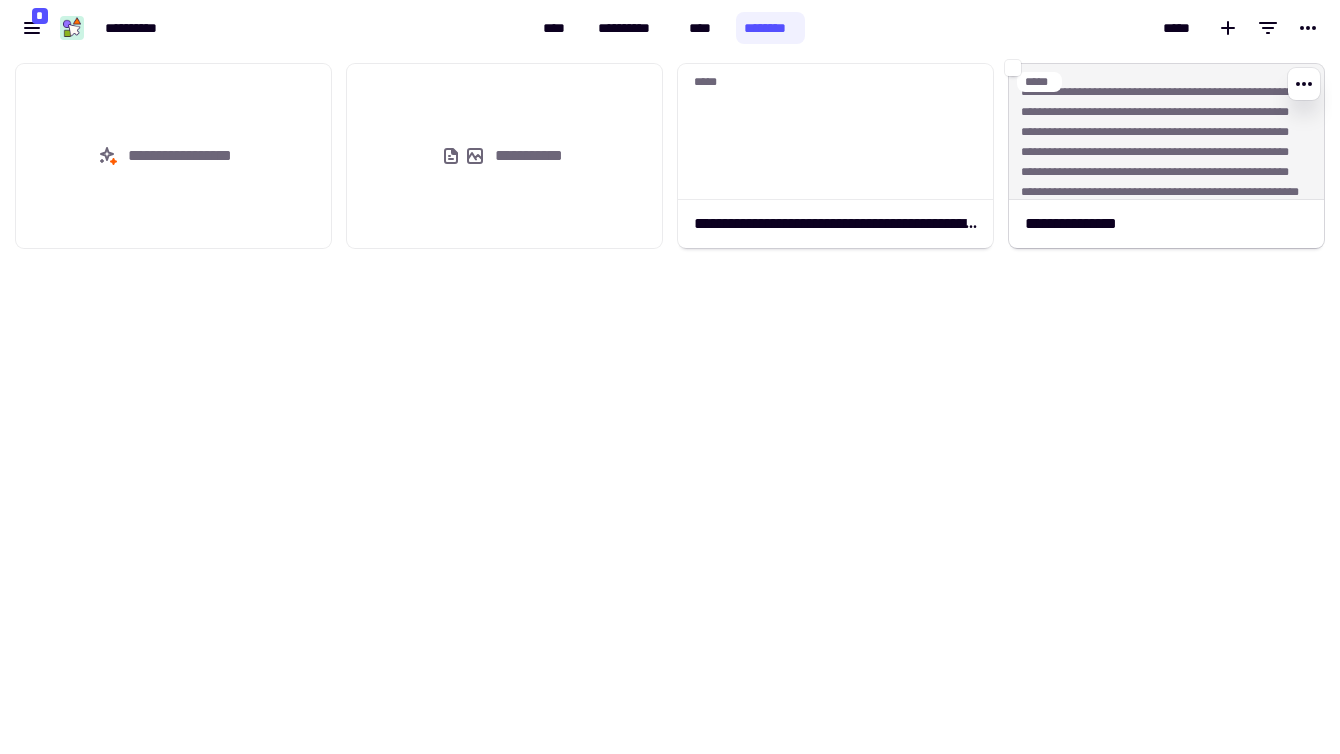 click on "**********" 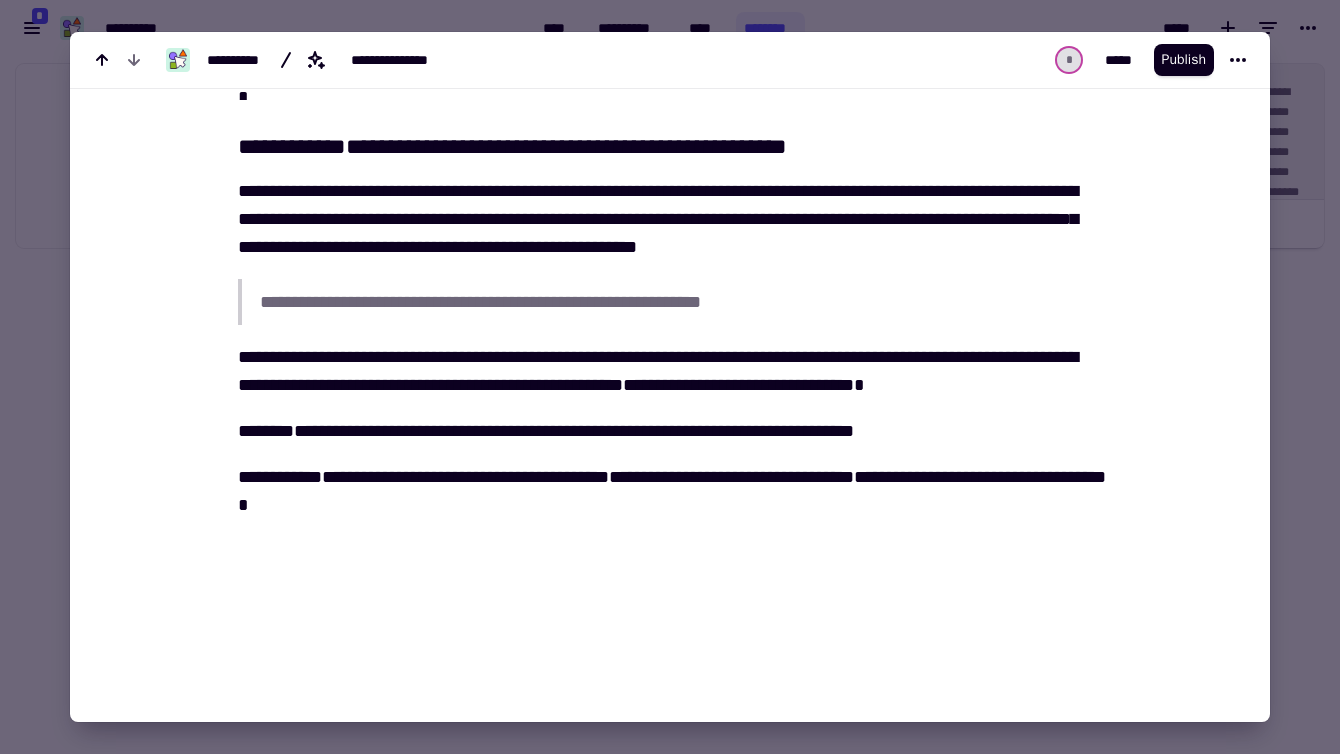 scroll, scrollTop: 1500, scrollLeft: 0, axis: vertical 